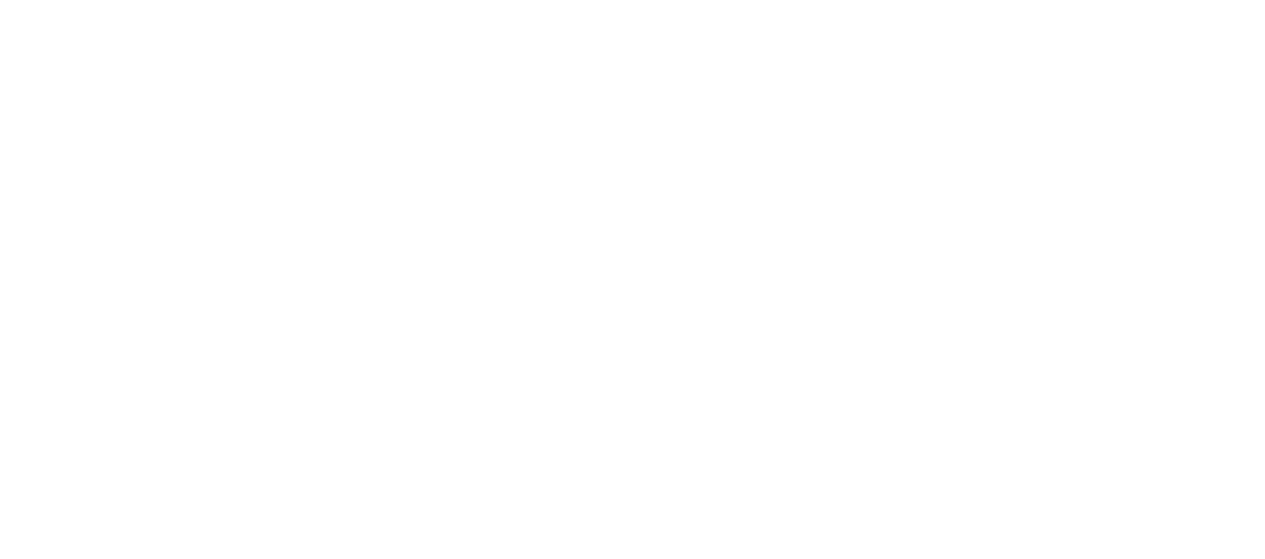 scroll, scrollTop: 0, scrollLeft: 0, axis: both 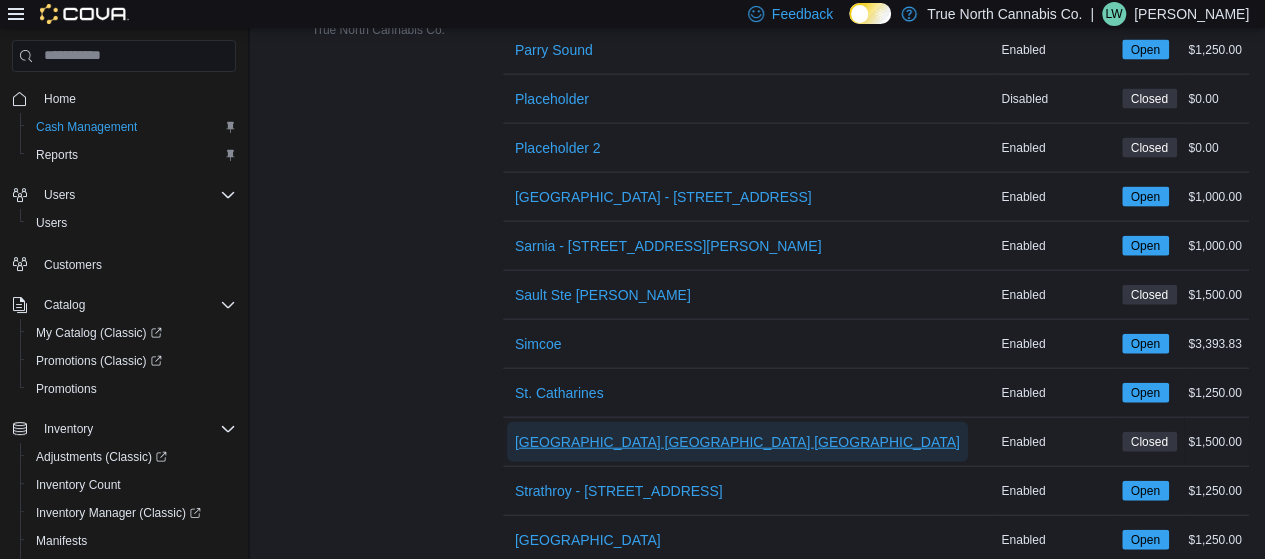 click on "[GEOGRAPHIC_DATA] [GEOGRAPHIC_DATA] [GEOGRAPHIC_DATA]" at bounding box center [737, 442] 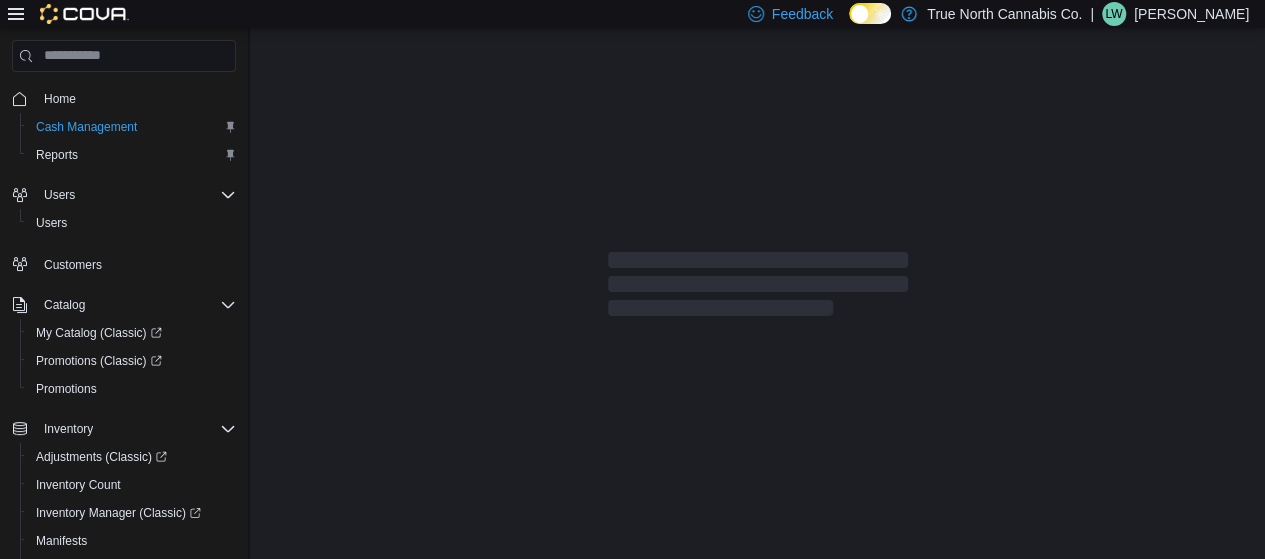 scroll, scrollTop: 0, scrollLeft: 0, axis: both 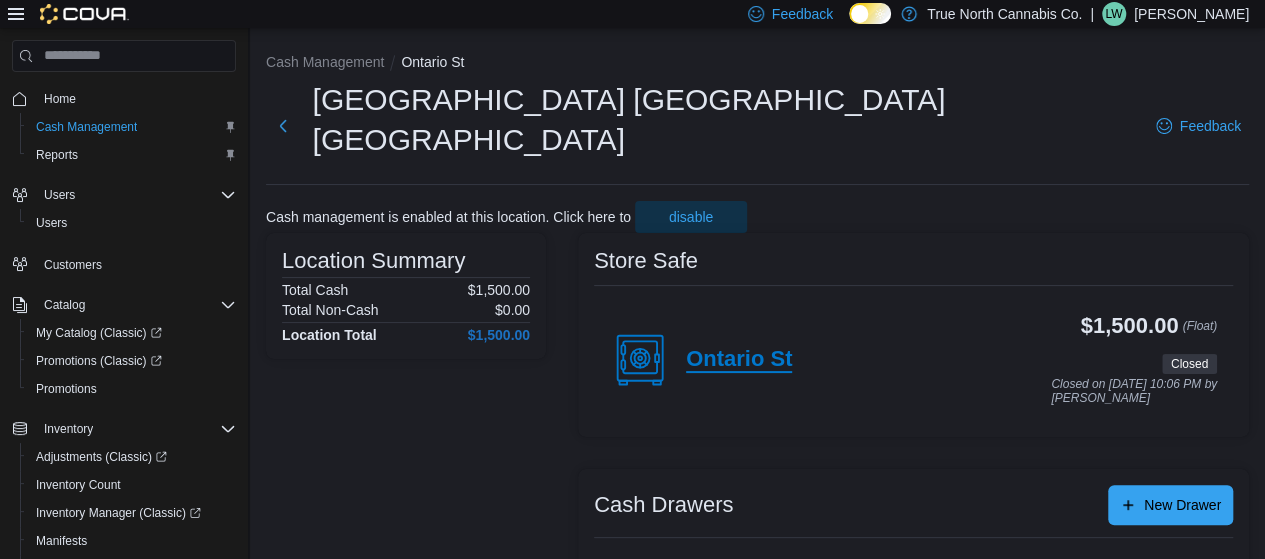 click on "Ontario St" at bounding box center [739, 360] 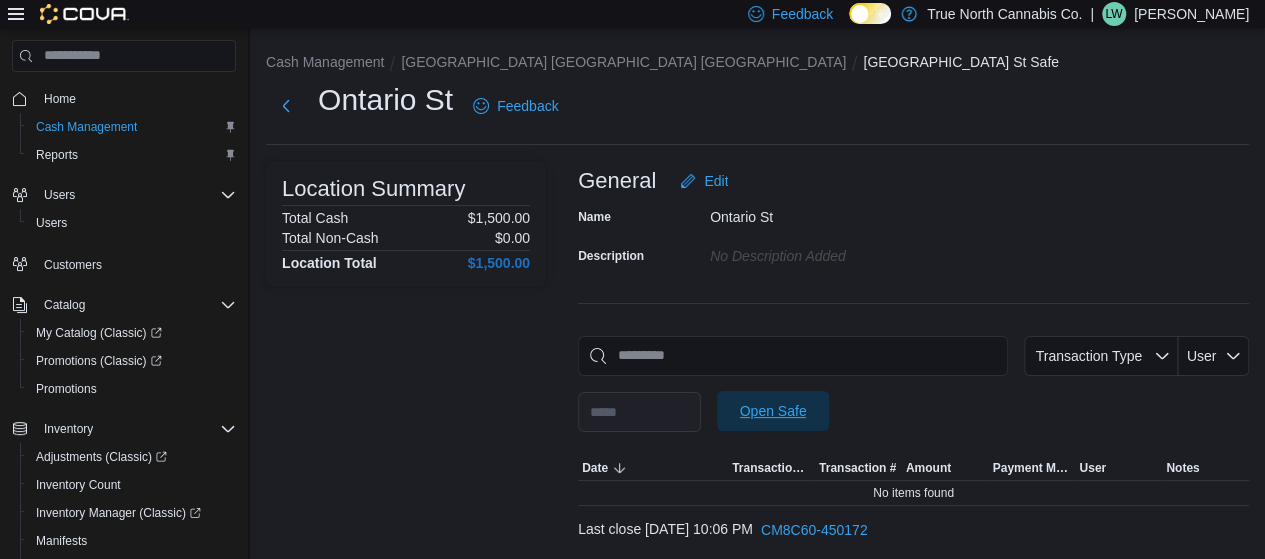 click on "Open Safe" at bounding box center [773, 411] 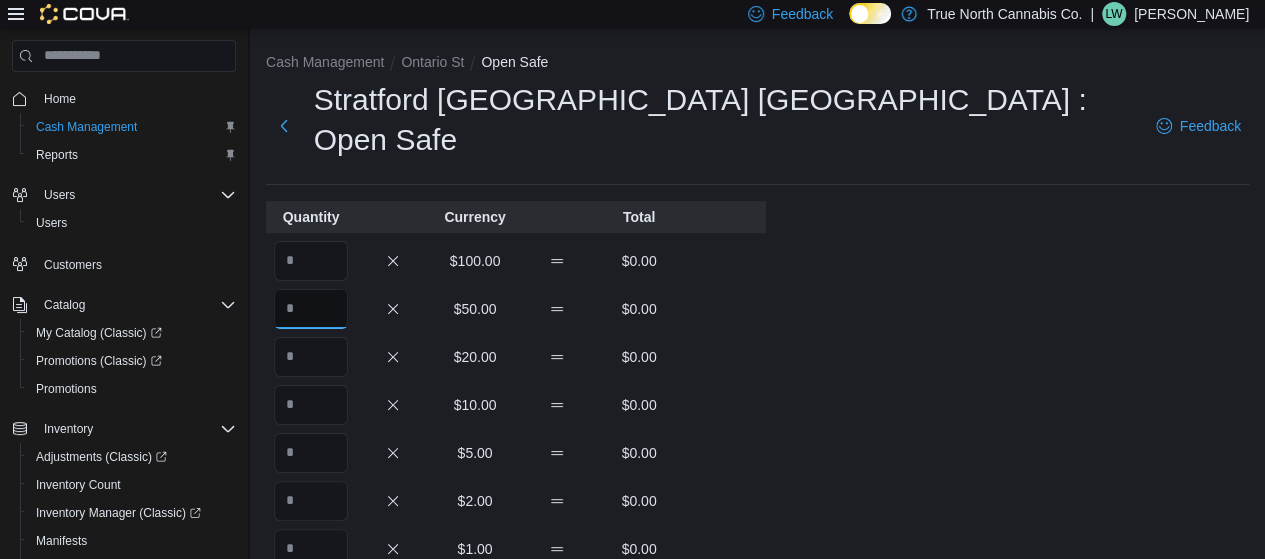 click at bounding box center (311, 309) 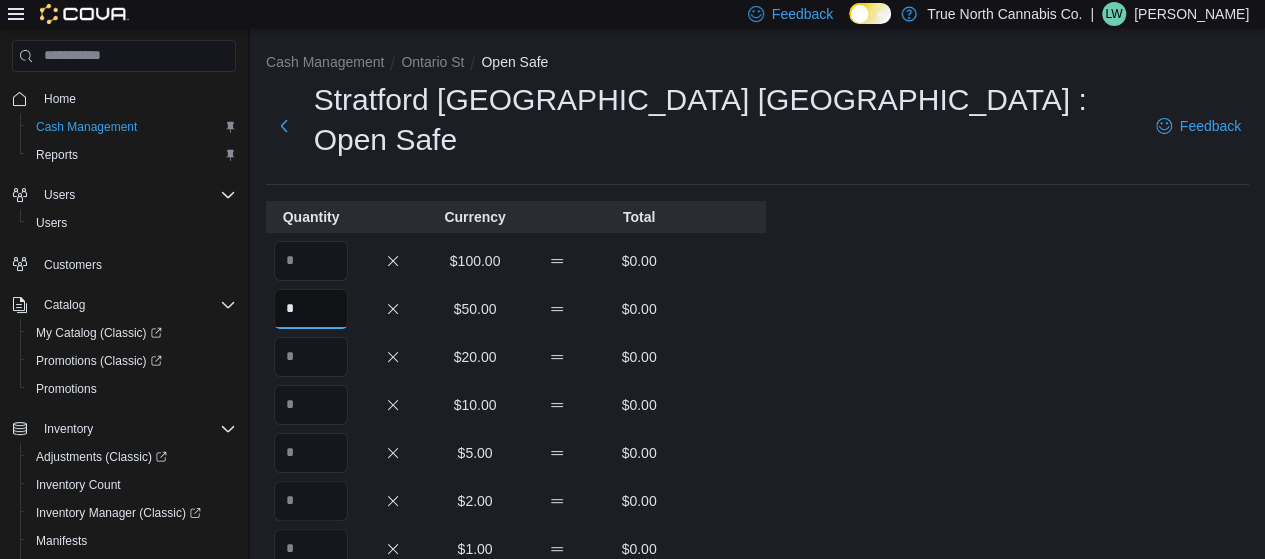 type on "*" 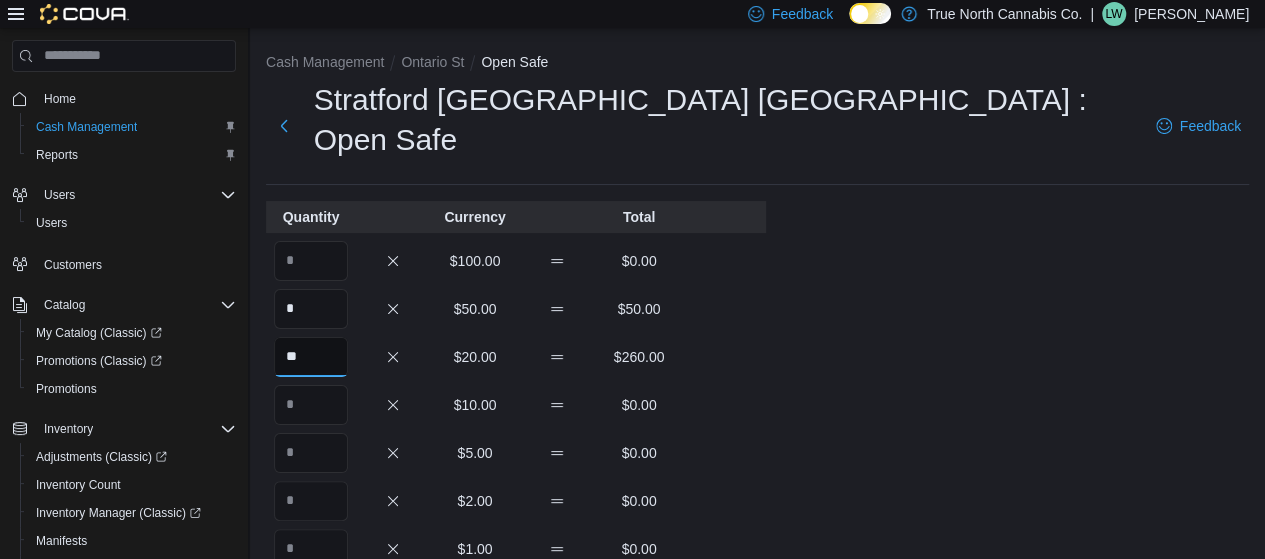 type on "**" 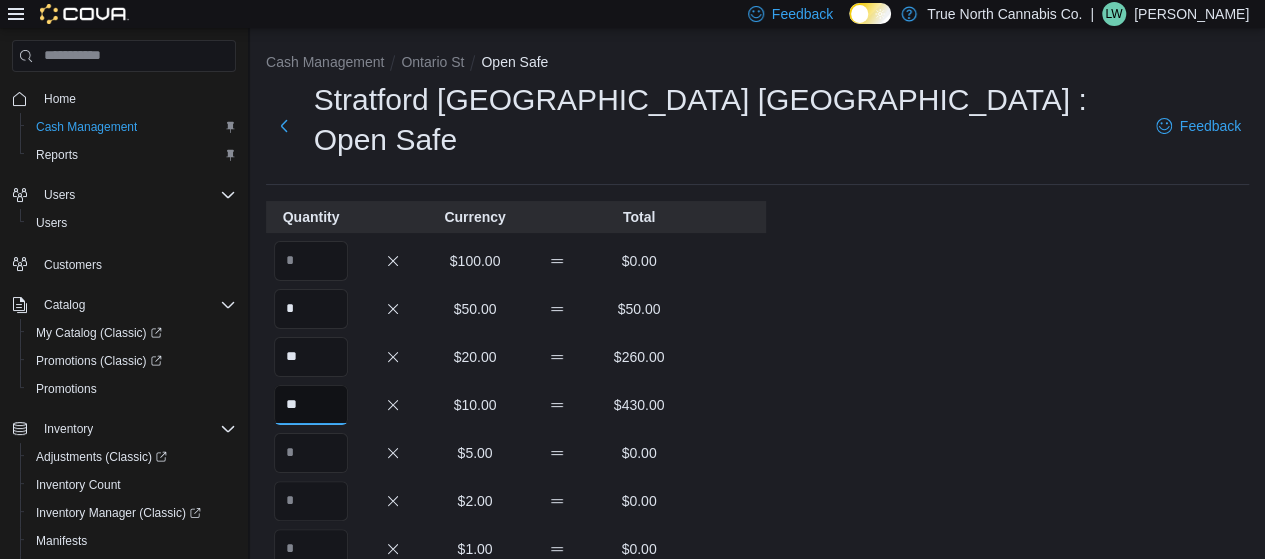 type on "**" 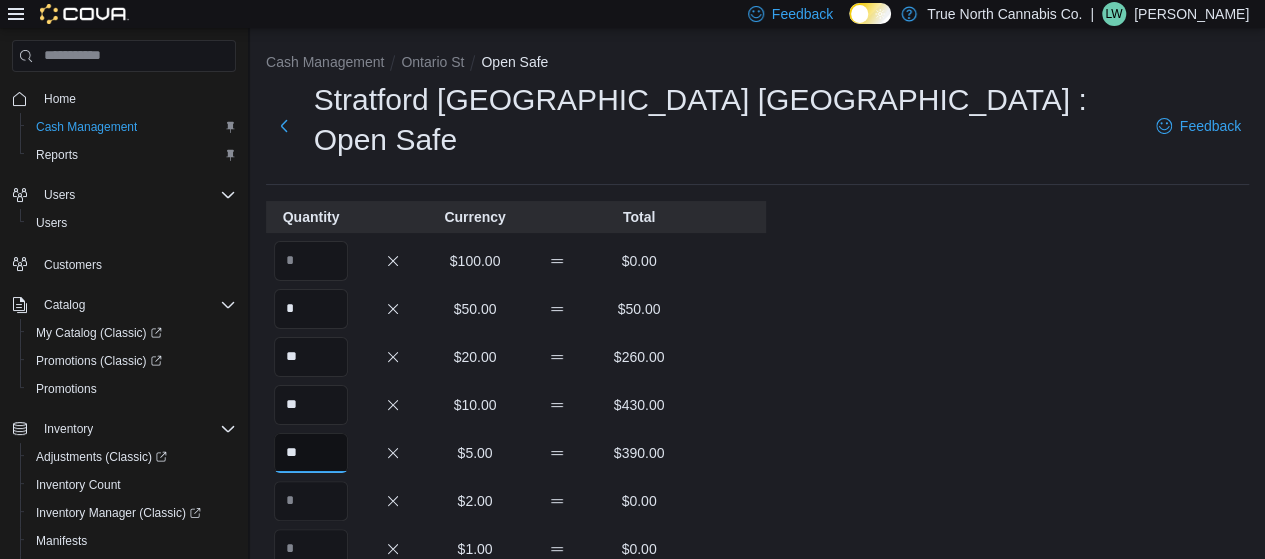 type on "**" 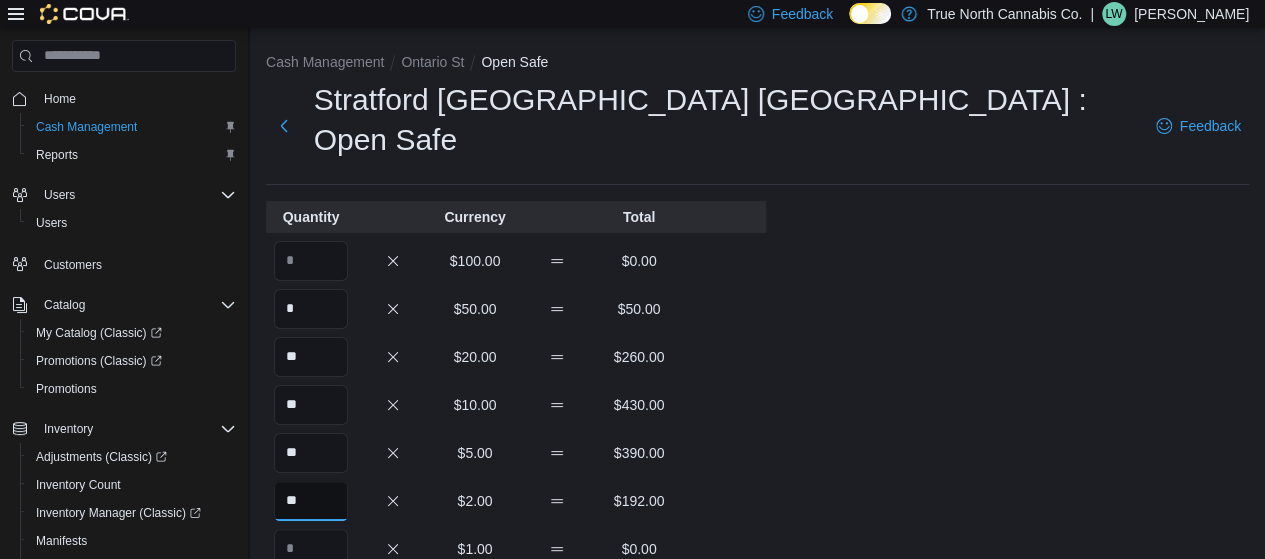 type on "**" 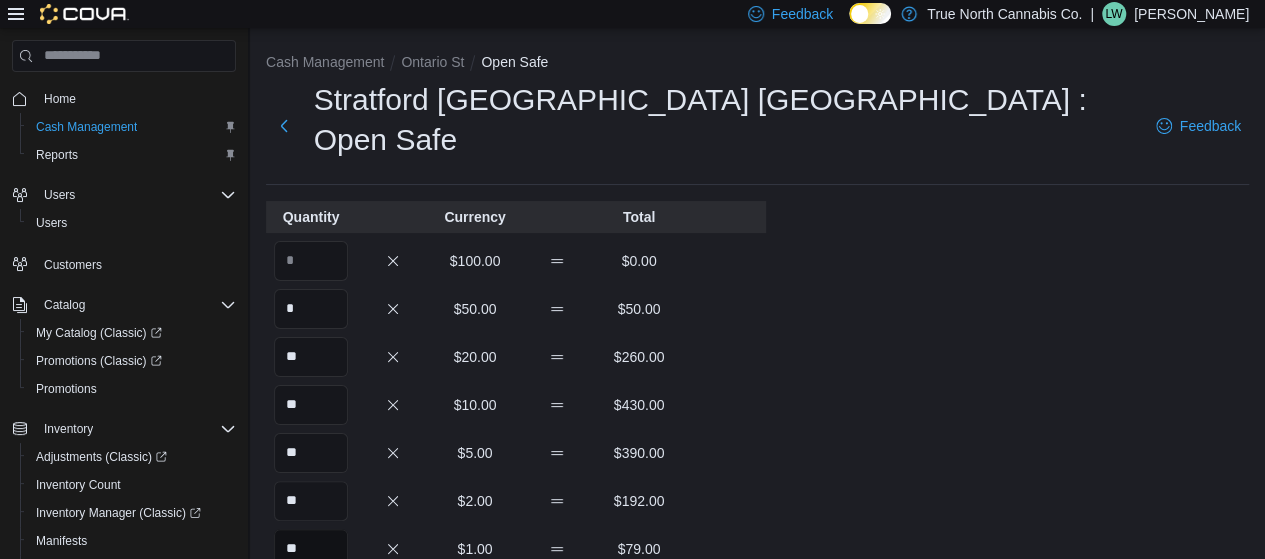 type on "**" 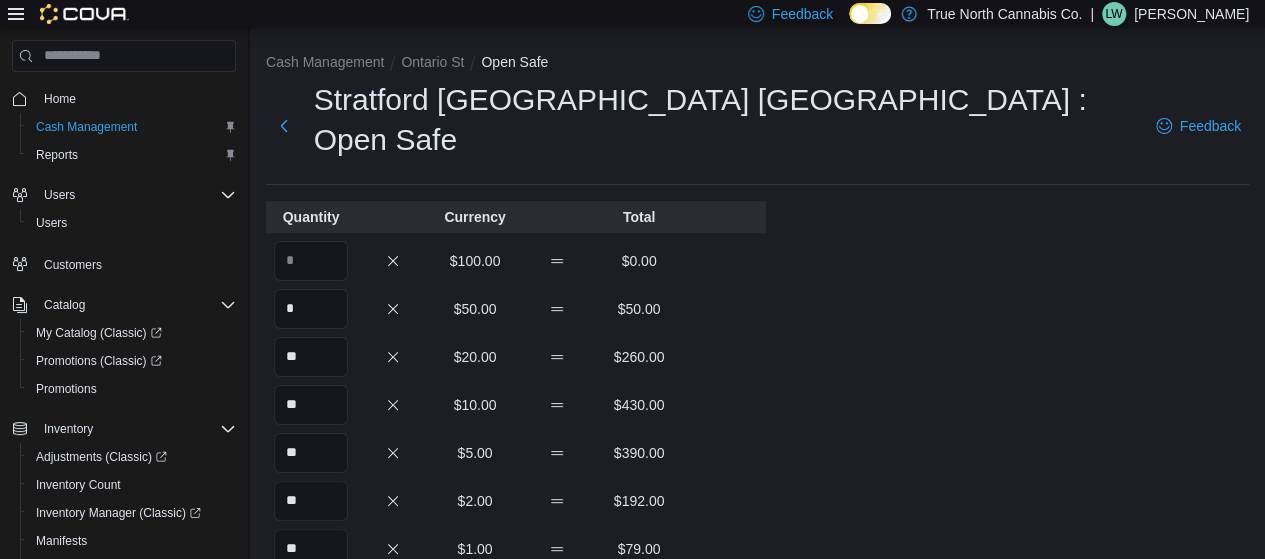 scroll, scrollTop: 17, scrollLeft: 0, axis: vertical 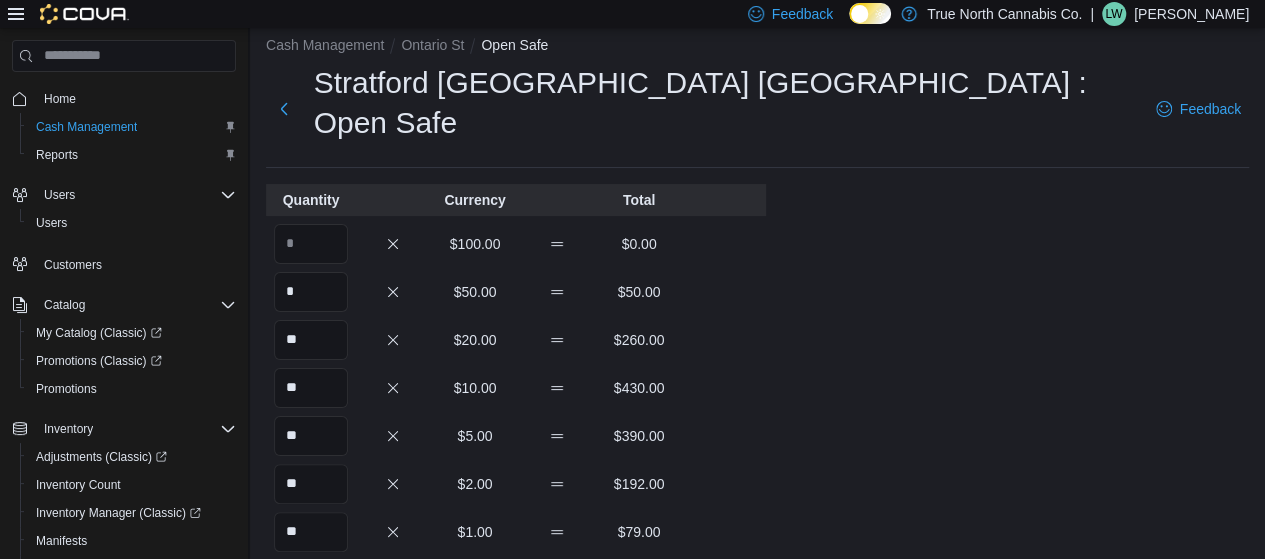 type on "***" 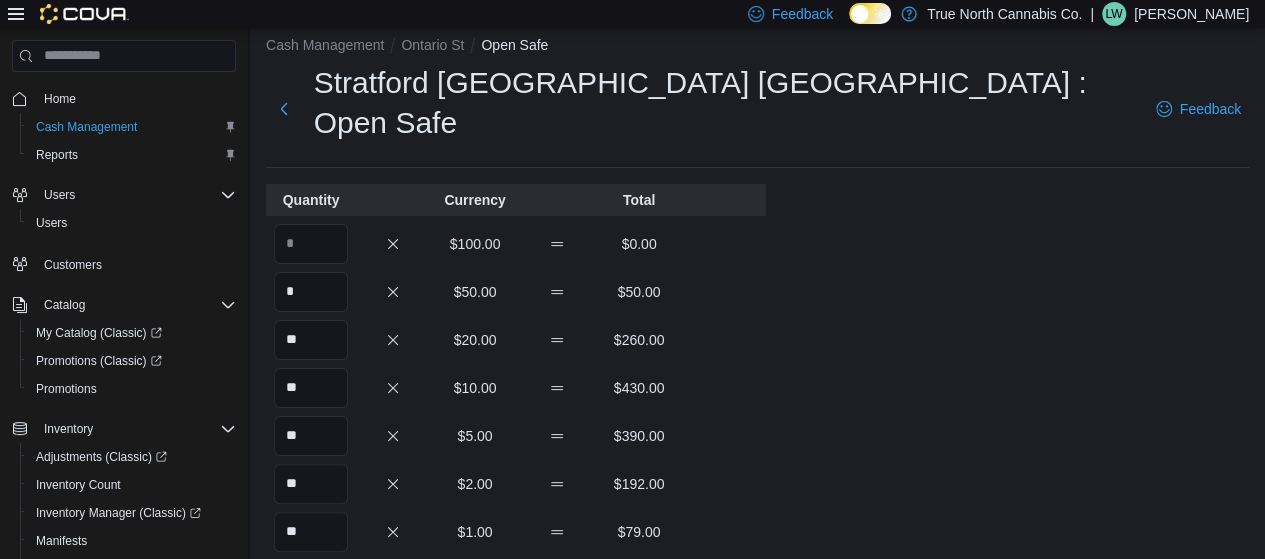 scroll, scrollTop: 325, scrollLeft: 0, axis: vertical 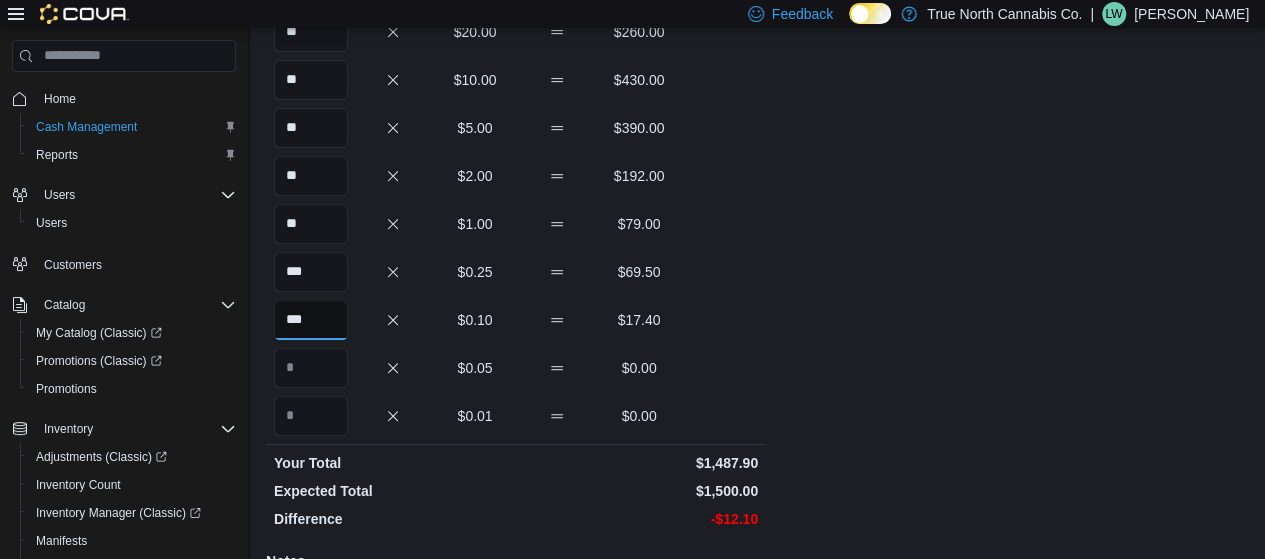 type on "***" 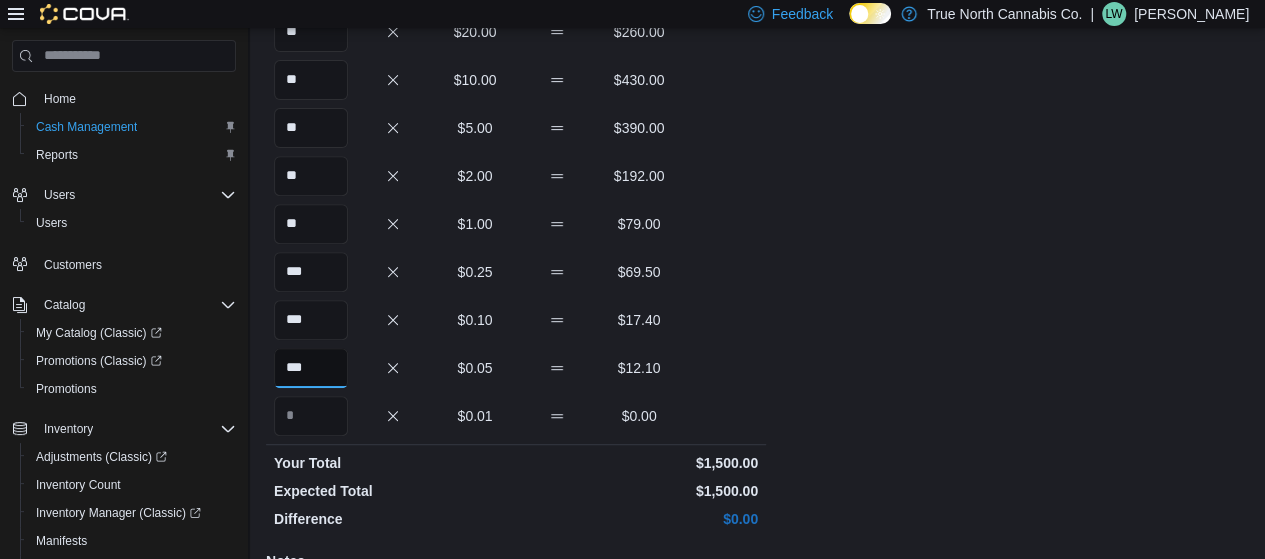scroll, scrollTop: 512, scrollLeft: 0, axis: vertical 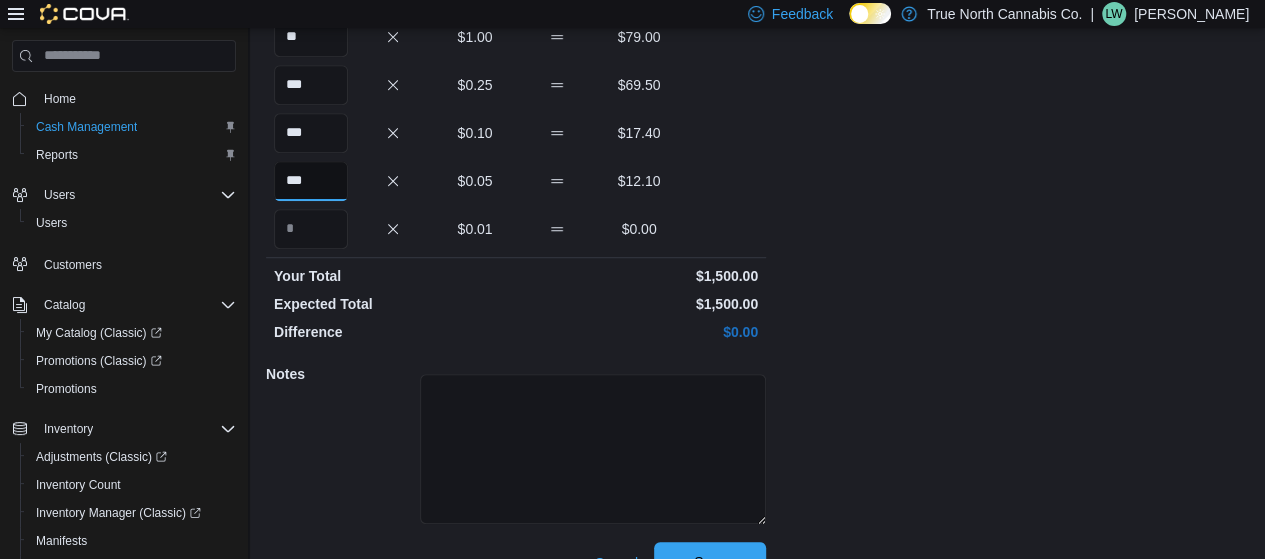 type on "***" 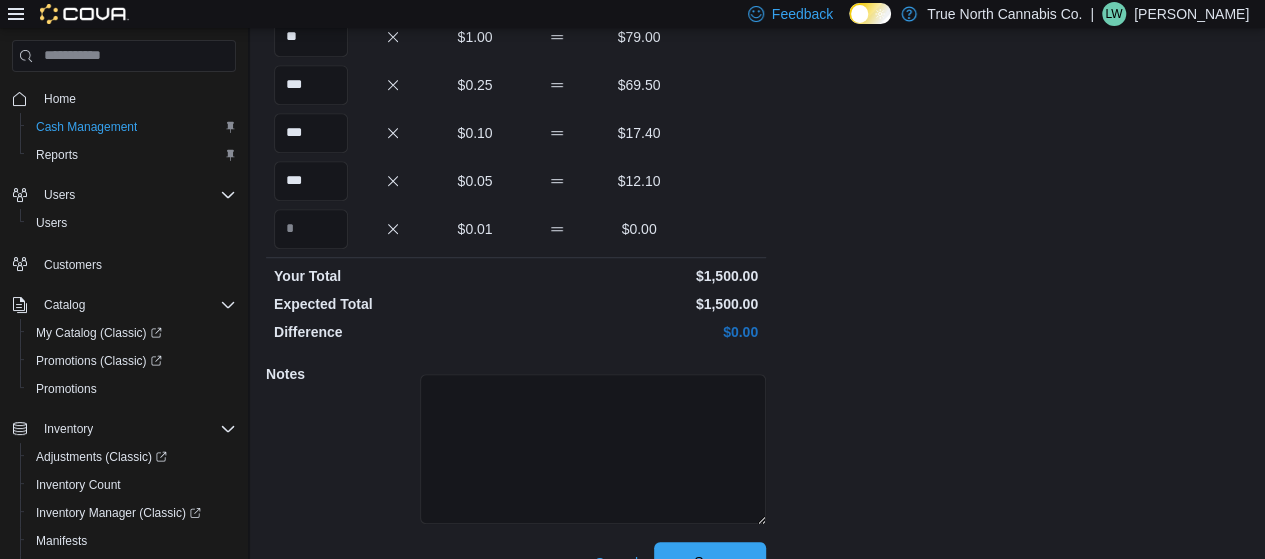 click on "Save" at bounding box center (710, 562) 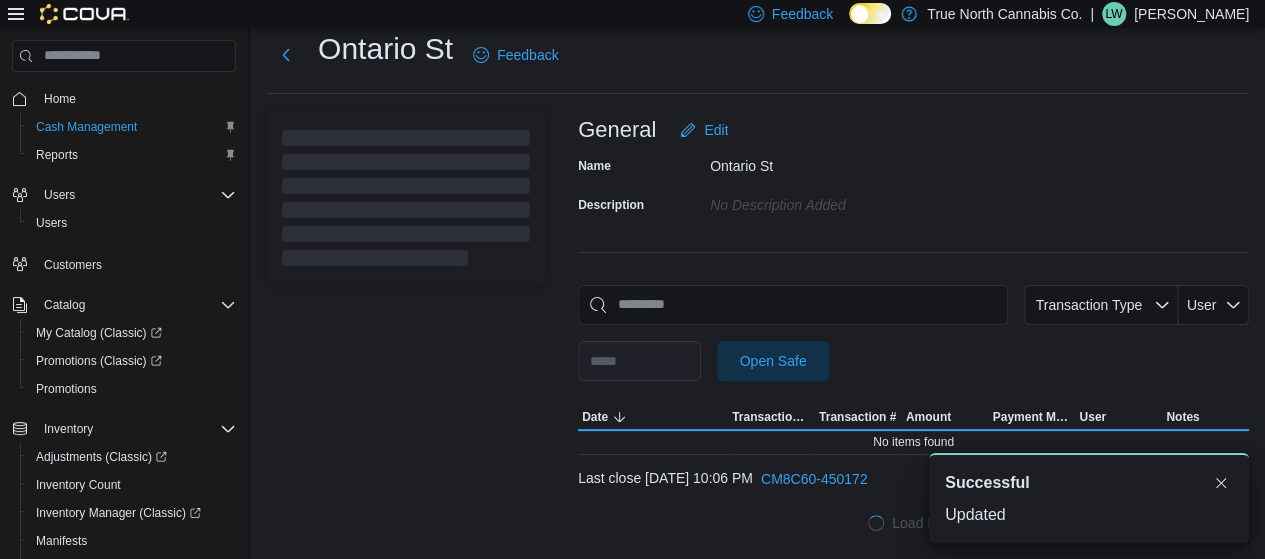 scroll, scrollTop: 49, scrollLeft: 0, axis: vertical 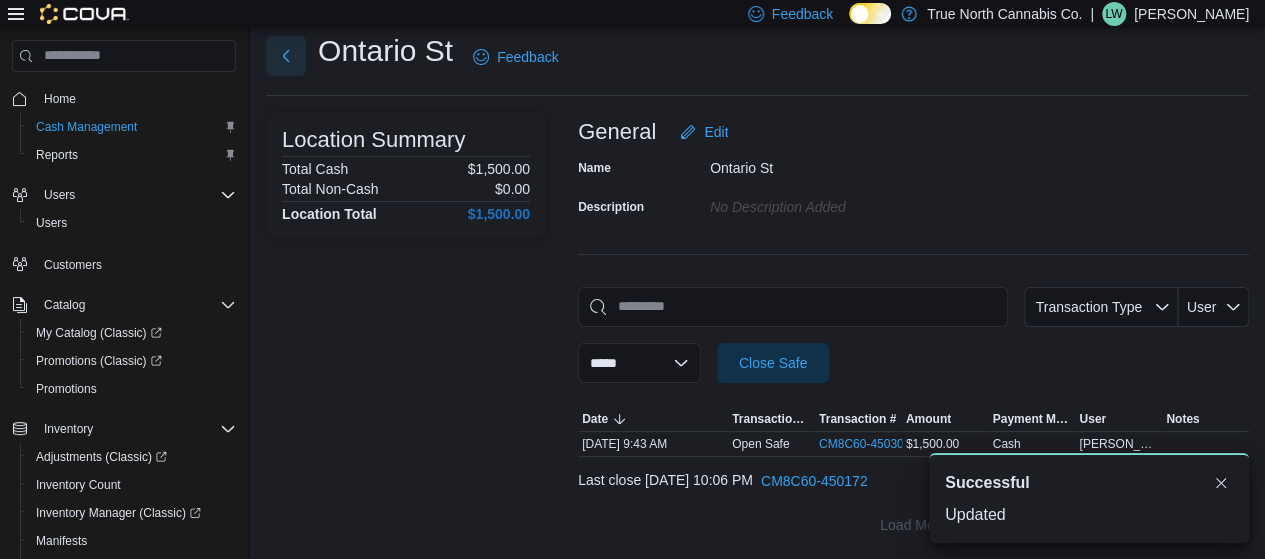 click at bounding box center (286, 56) 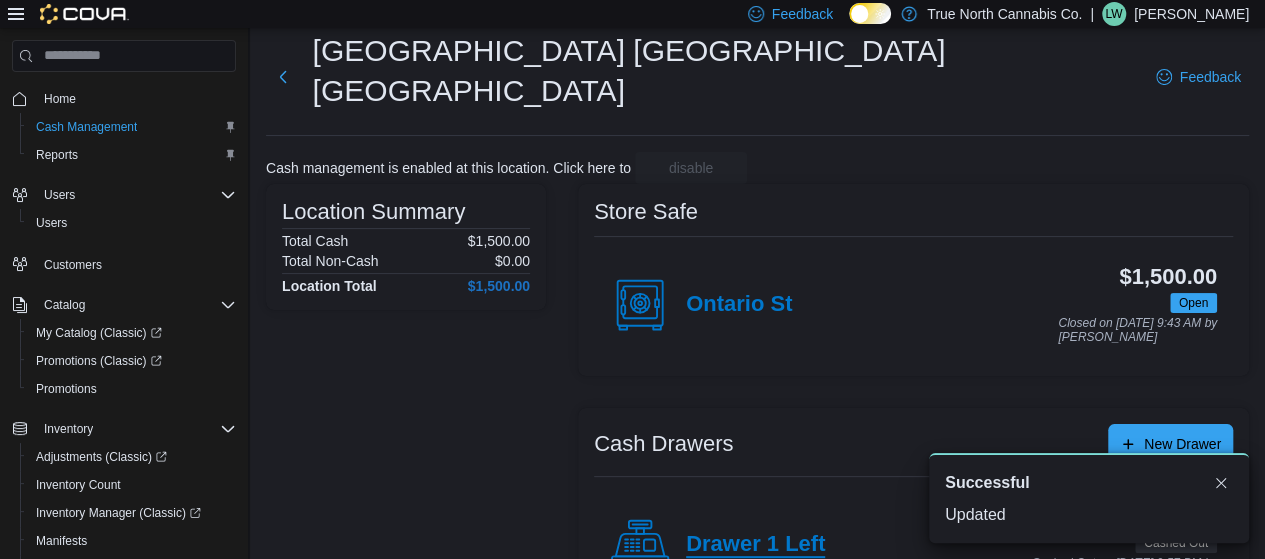 click on "Drawer 1 Left" at bounding box center [755, 545] 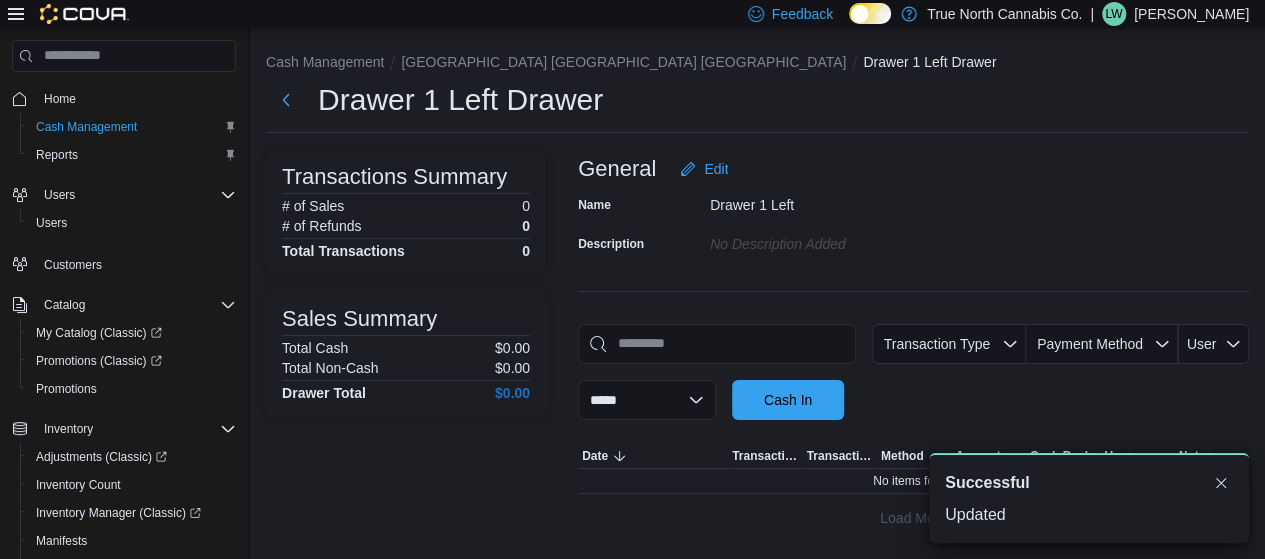 scroll, scrollTop: 0, scrollLeft: 0, axis: both 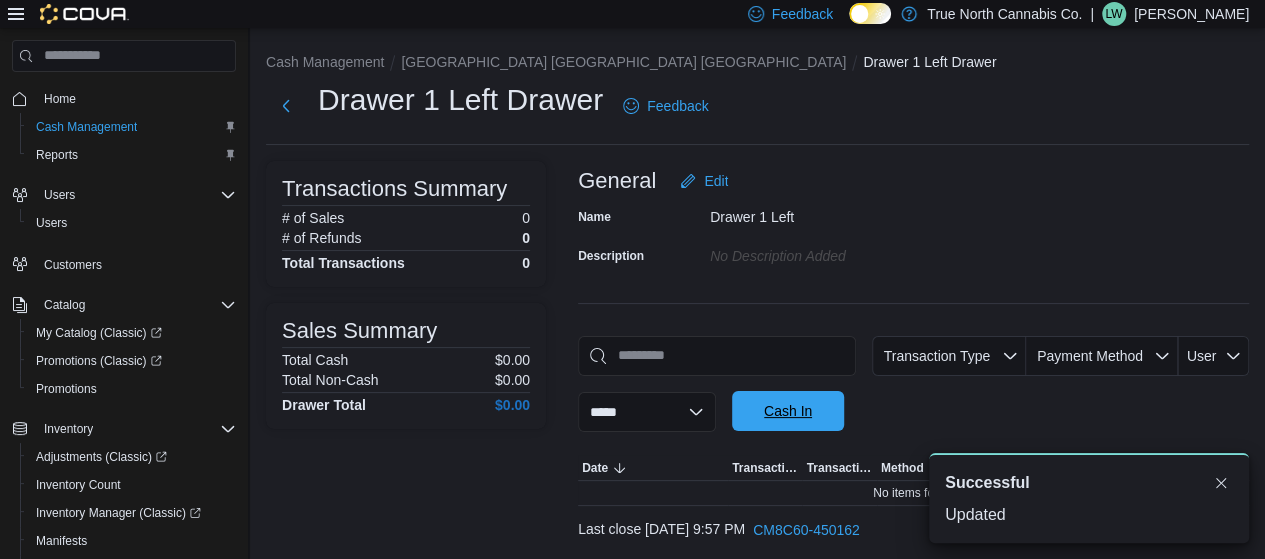 click on "Cash In" at bounding box center (788, 411) 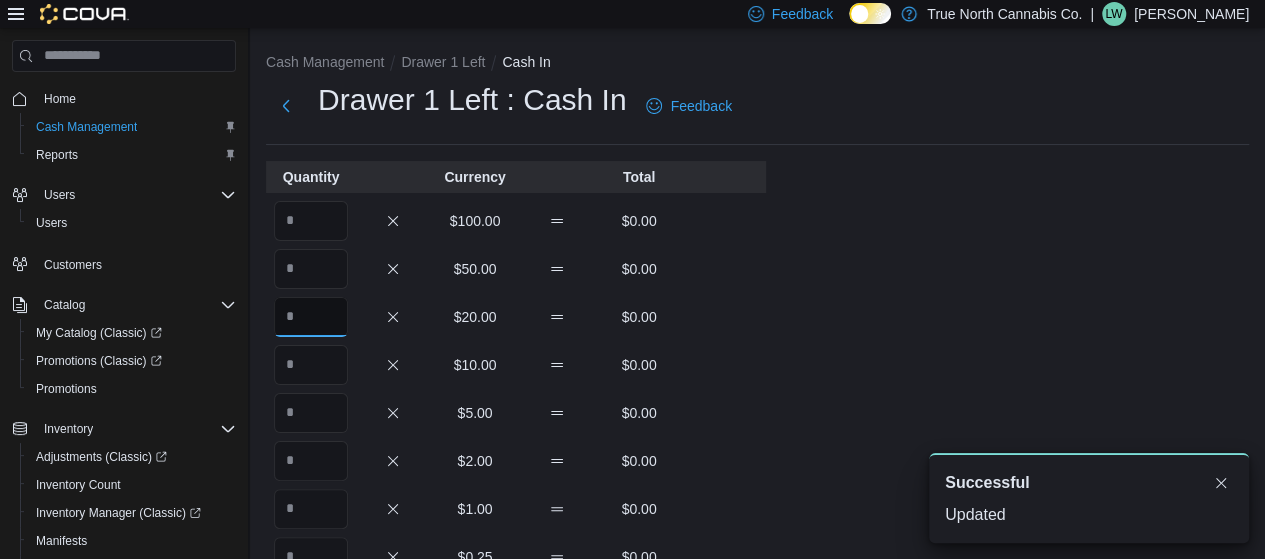 click at bounding box center [311, 317] 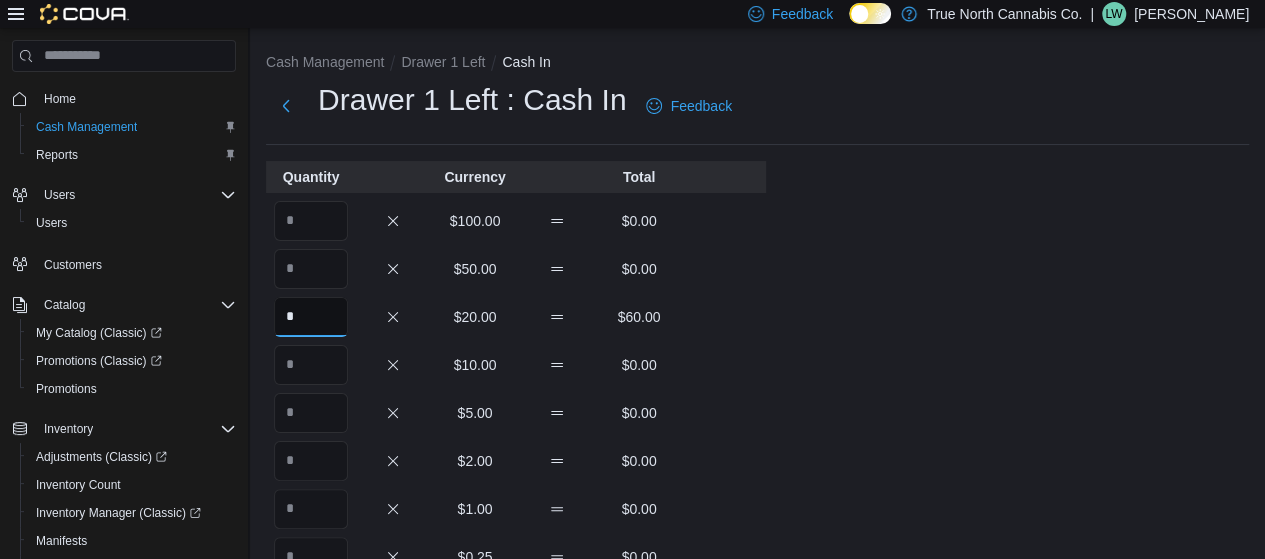 type on "*" 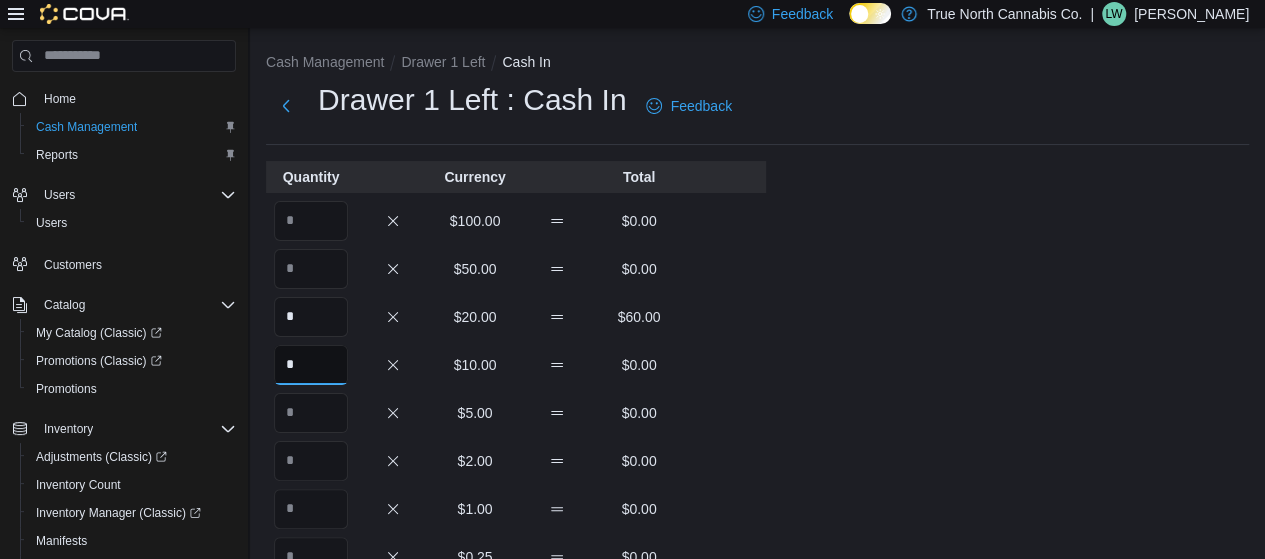 type on "*" 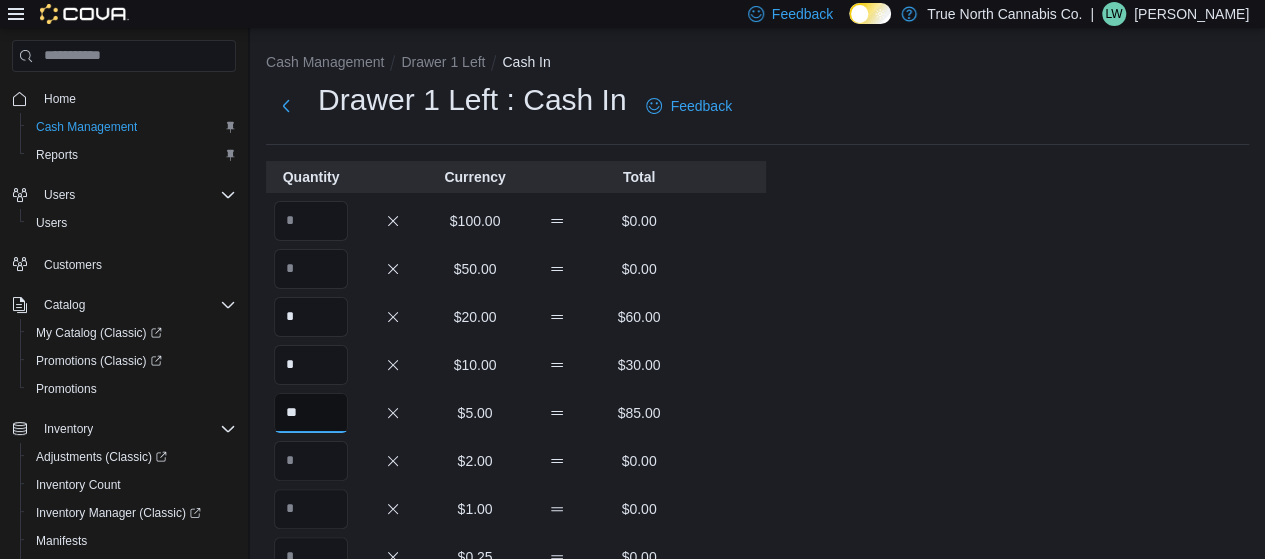 type on "**" 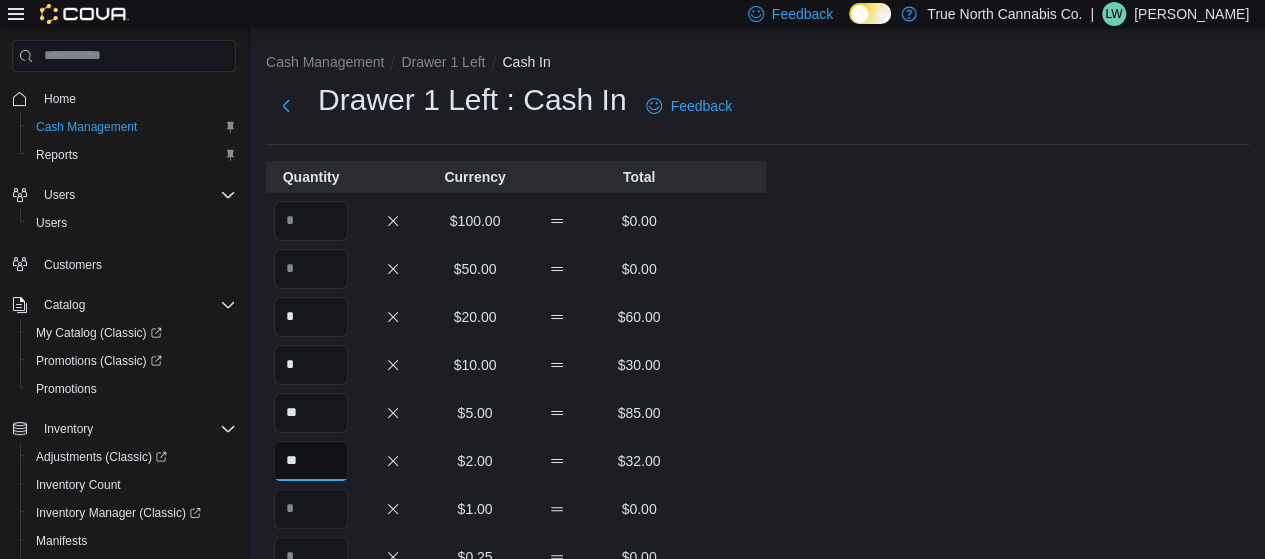 type on "**" 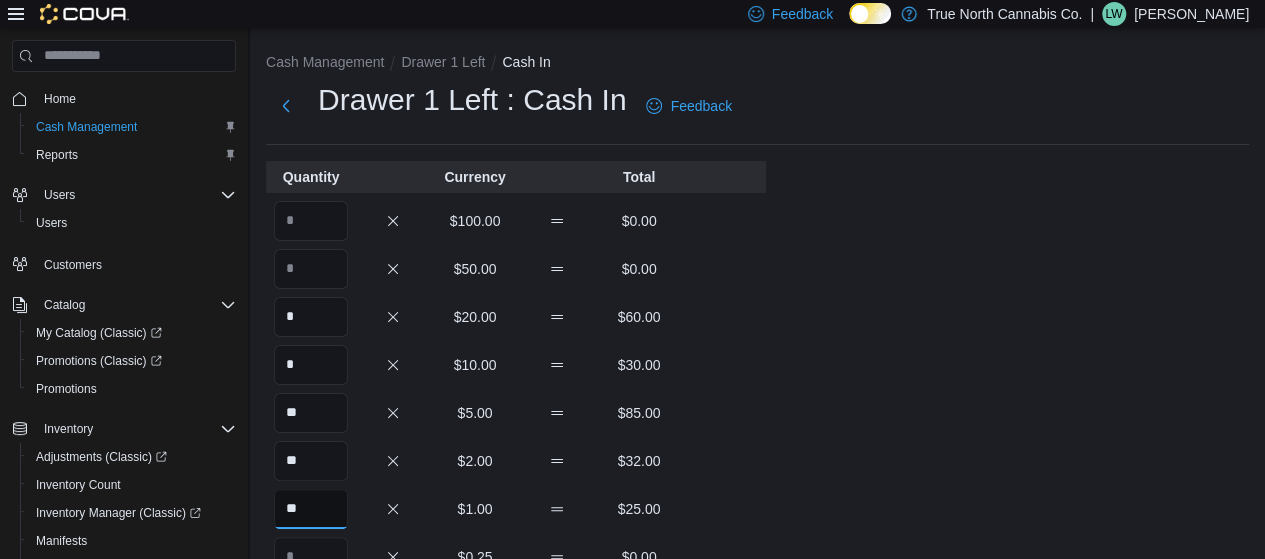 type on "**" 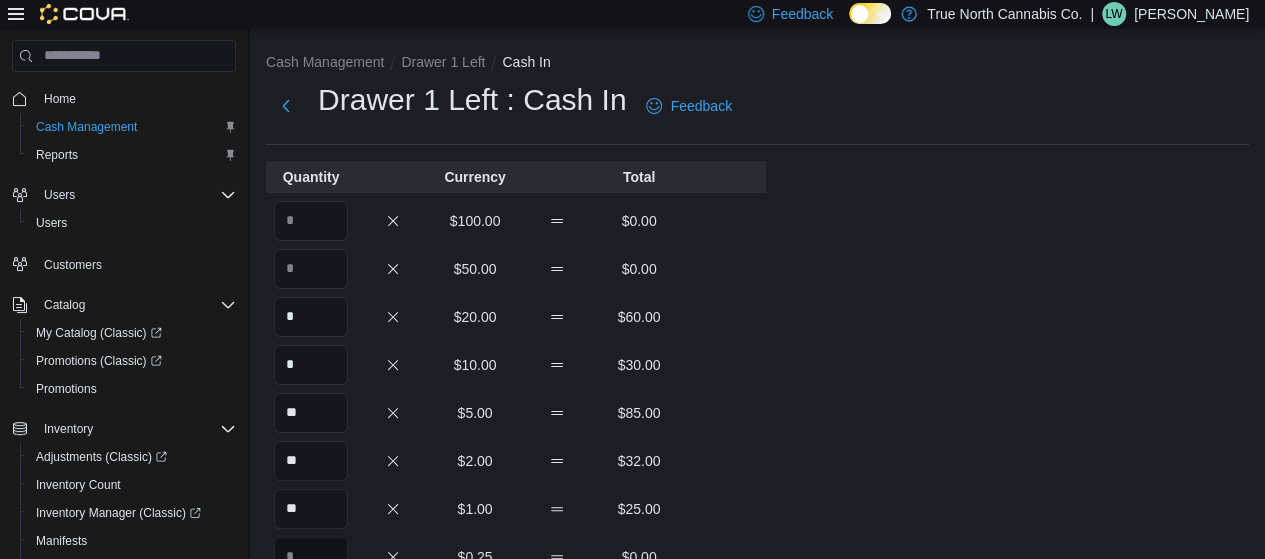 scroll, scrollTop: 17, scrollLeft: 0, axis: vertical 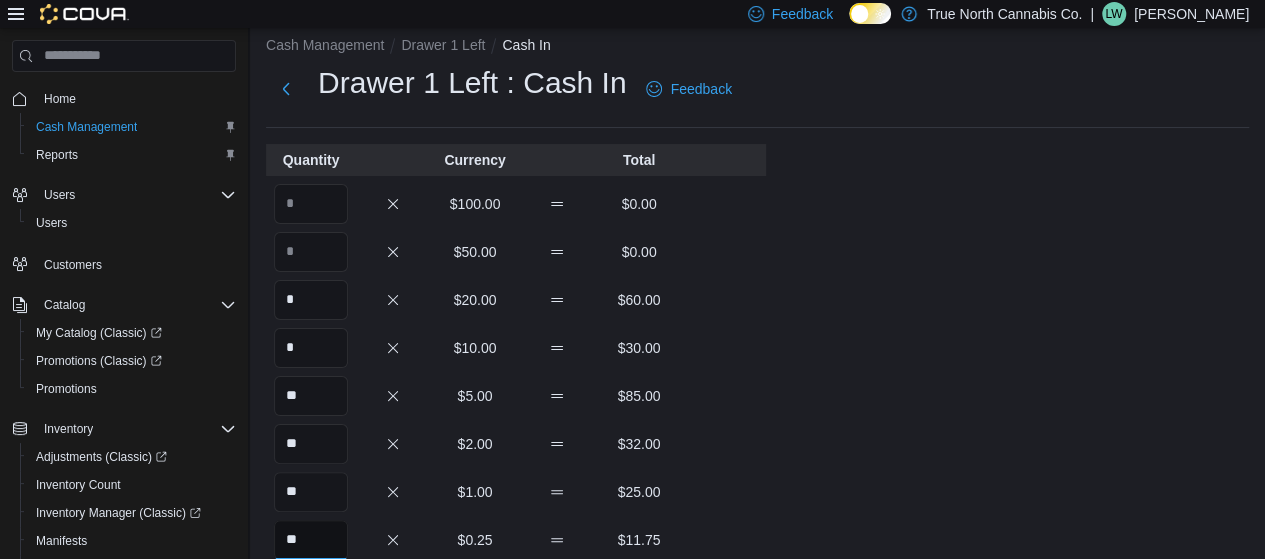 type on "**" 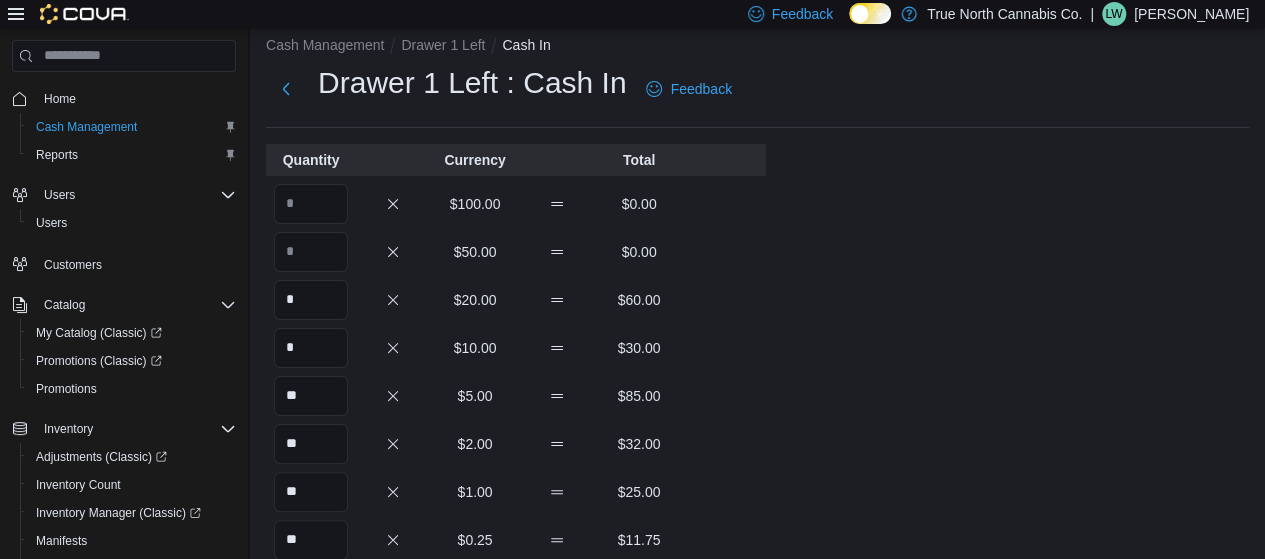 scroll, scrollTop: 325, scrollLeft: 0, axis: vertical 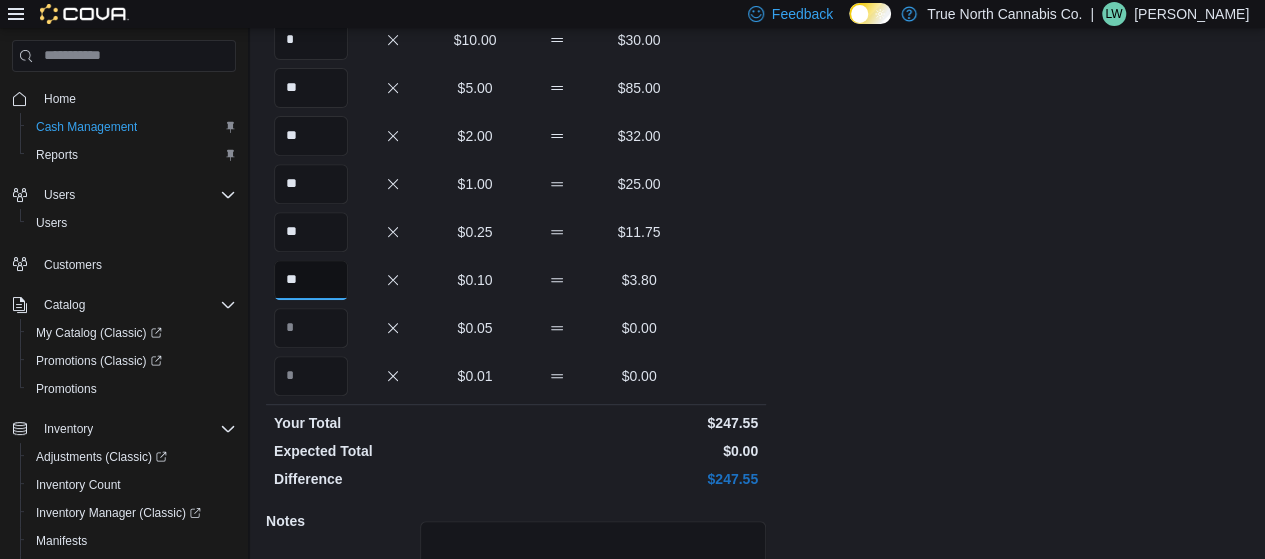 type on "**" 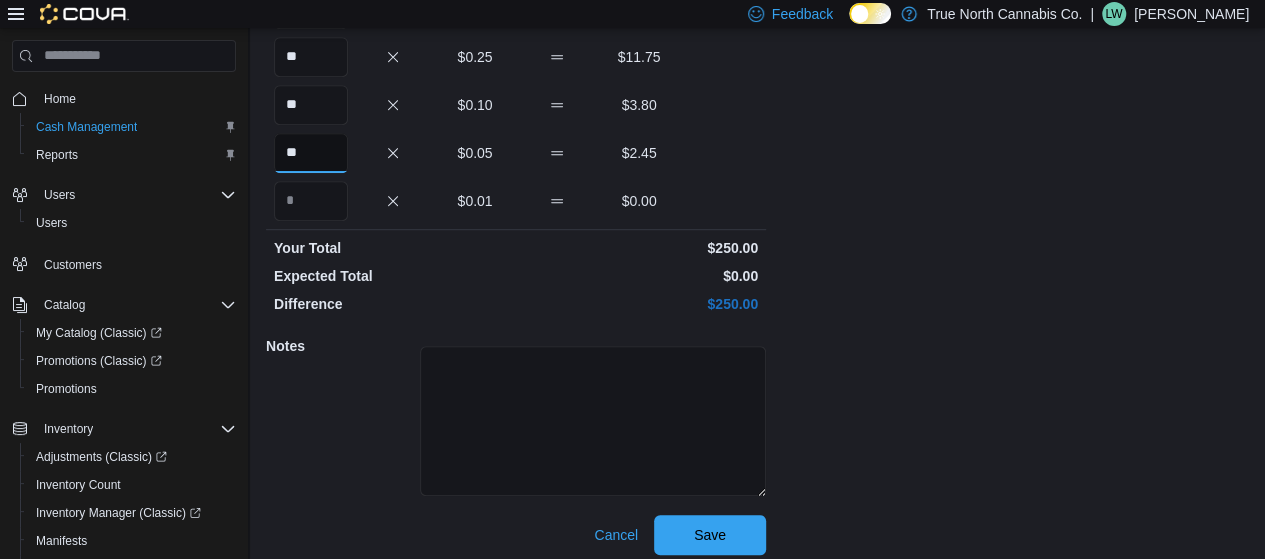 scroll, scrollTop: 512, scrollLeft: 0, axis: vertical 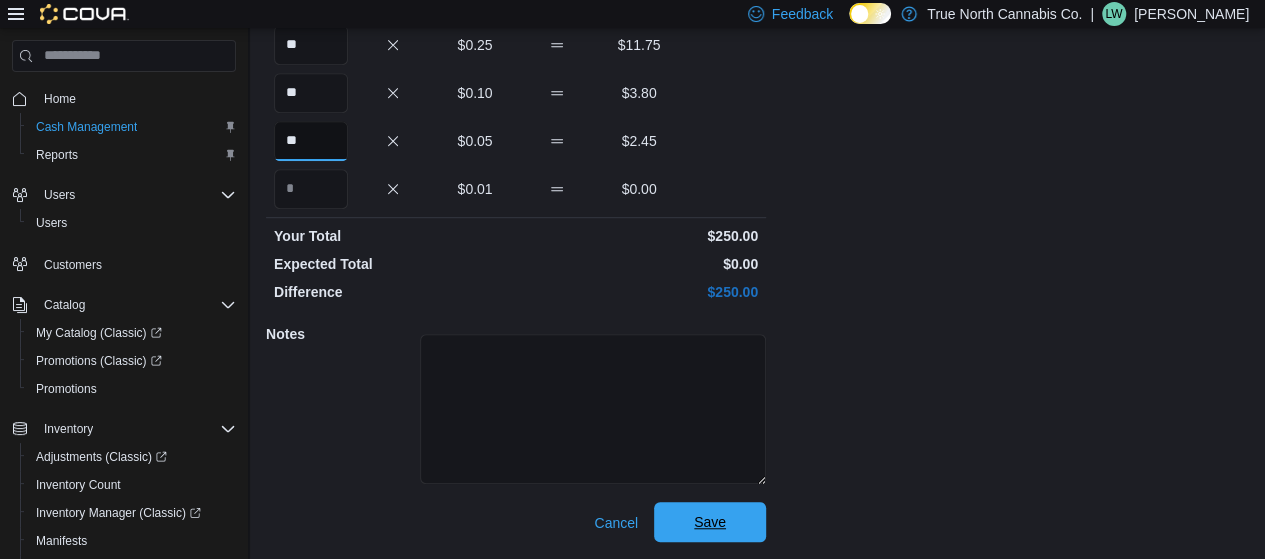 type on "**" 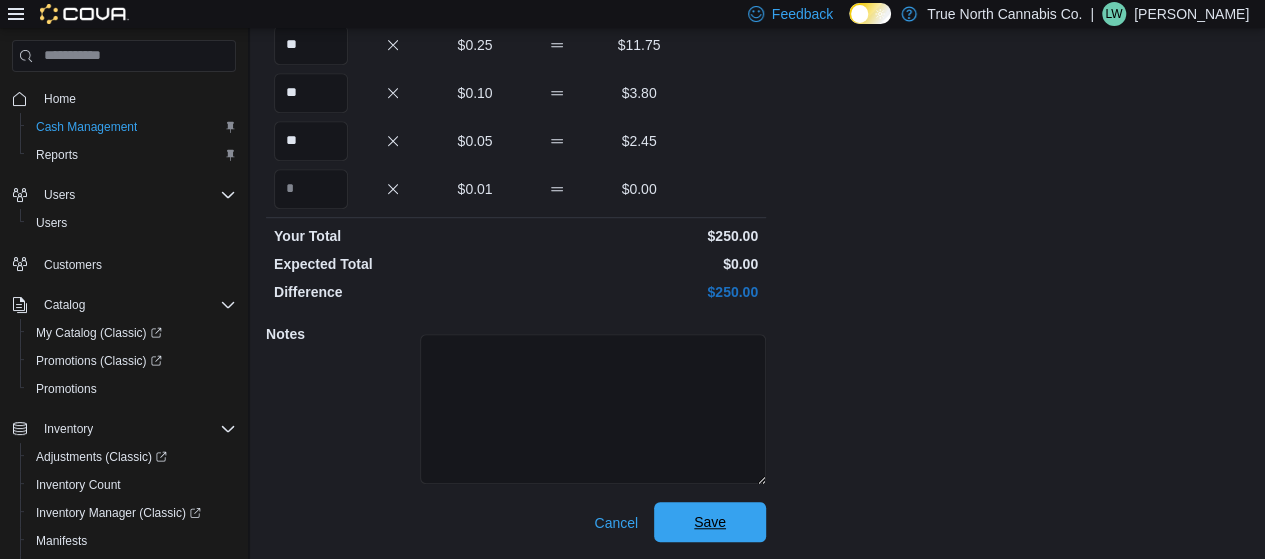 click on "Save" at bounding box center [710, 522] 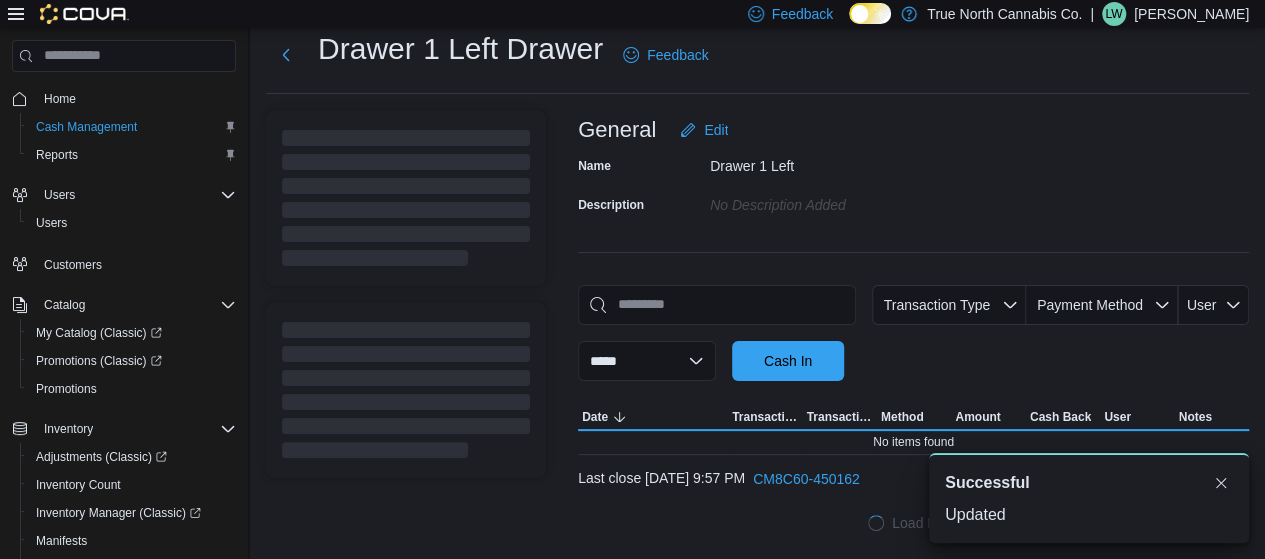 scroll, scrollTop: 49, scrollLeft: 0, axis: vertical 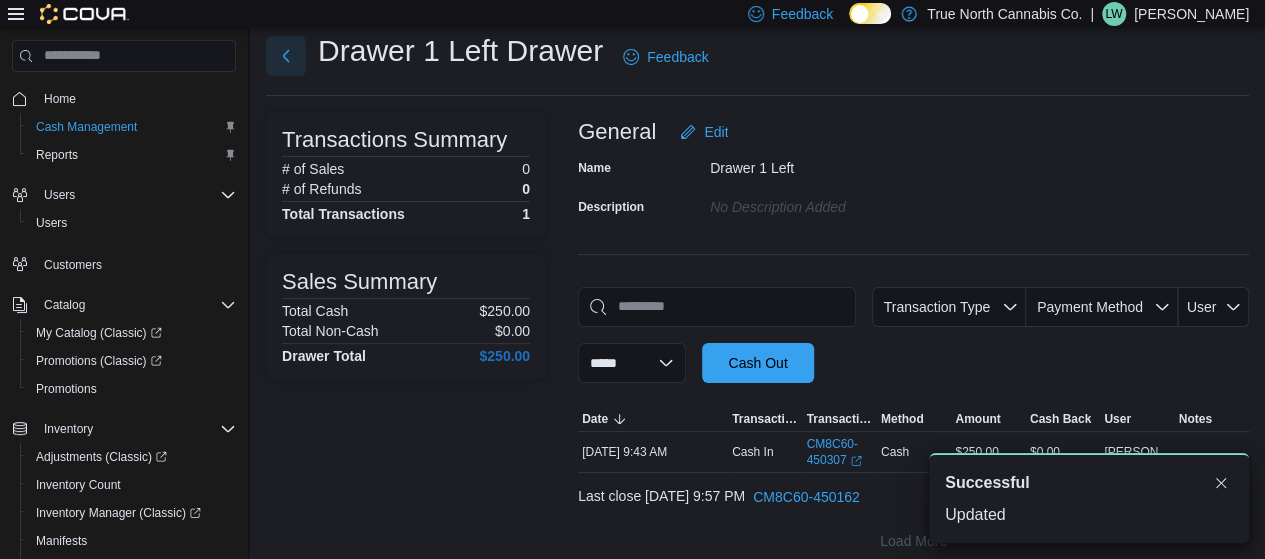 click at bounding box center [286, 56] 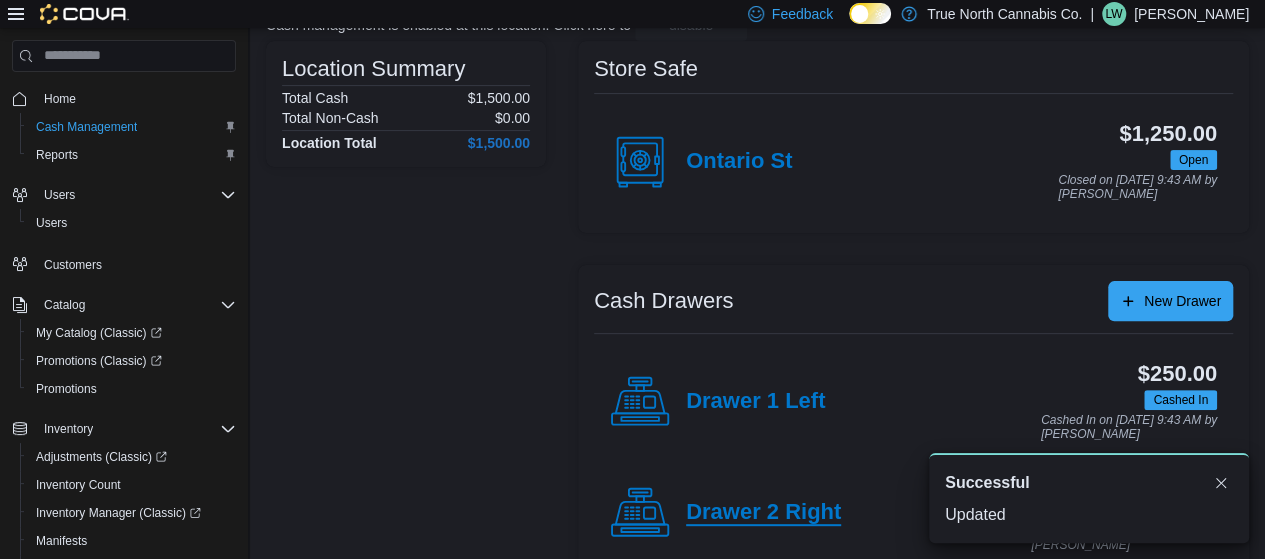 click on "Drawer 2 Right" at bounding box center [763, 513] 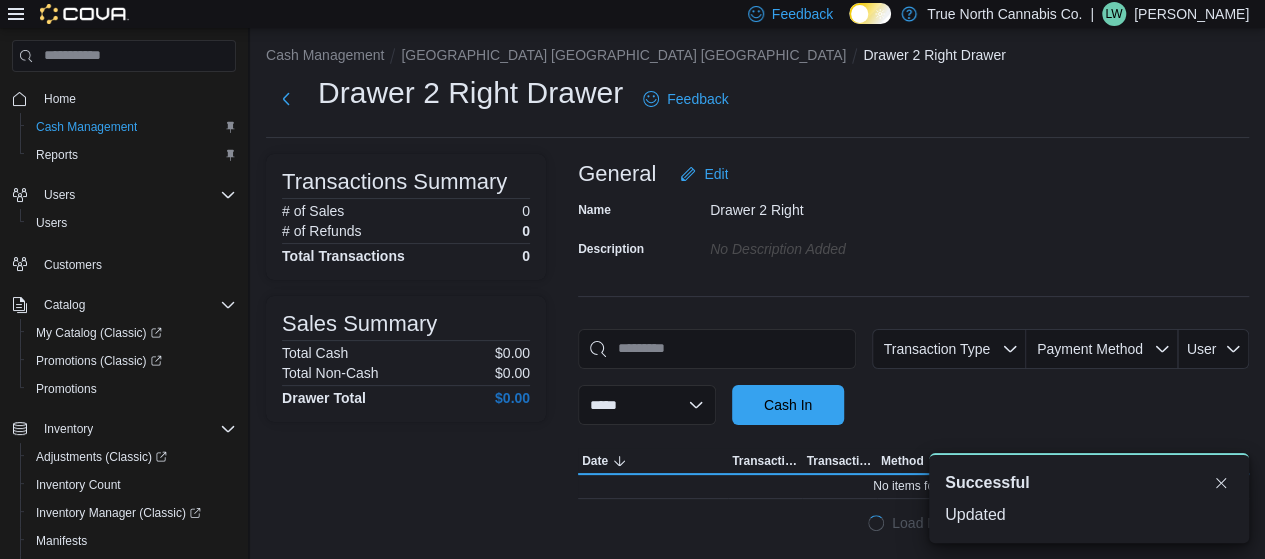 scroll, scrollTop: 0, scrollLeft: 0, axis: both 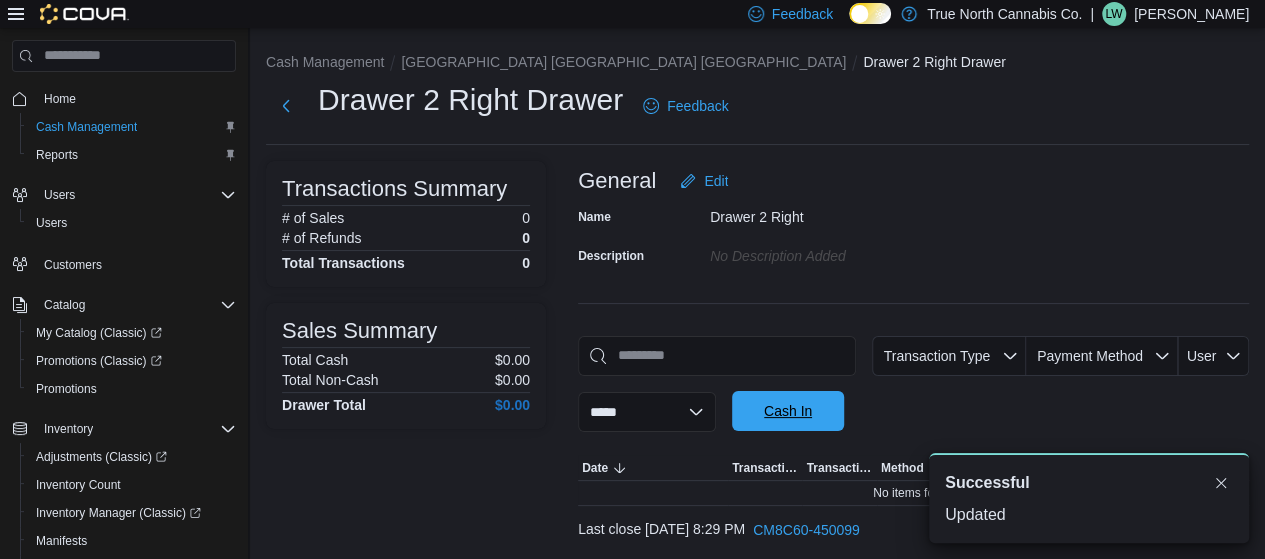 click on "Cash In" at bounding box center (788, 411) 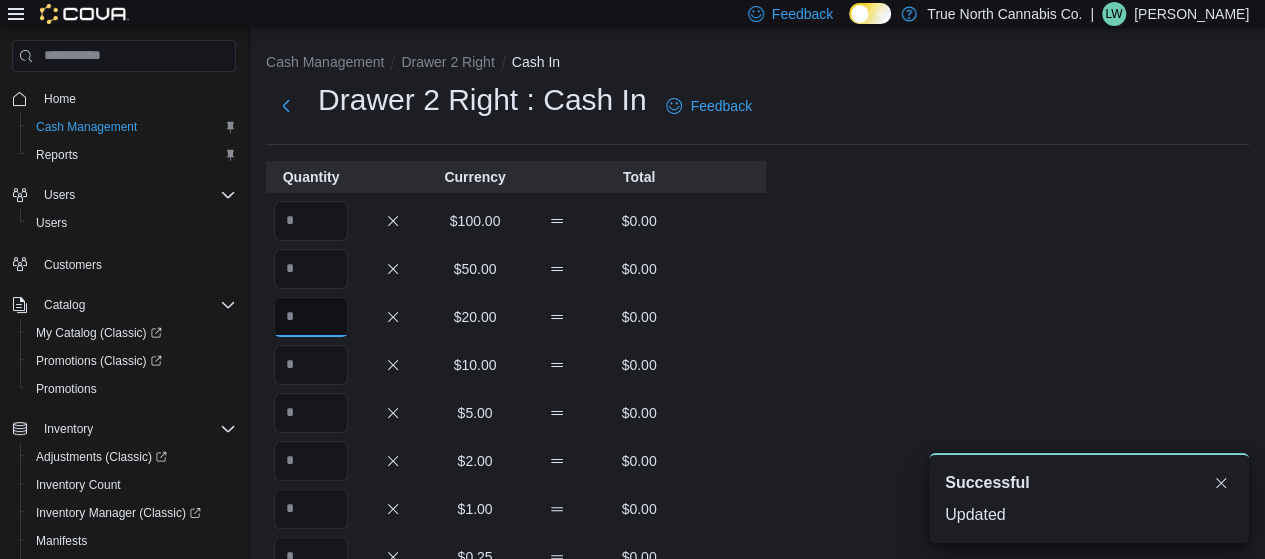 click at bounding box center (311, 317) 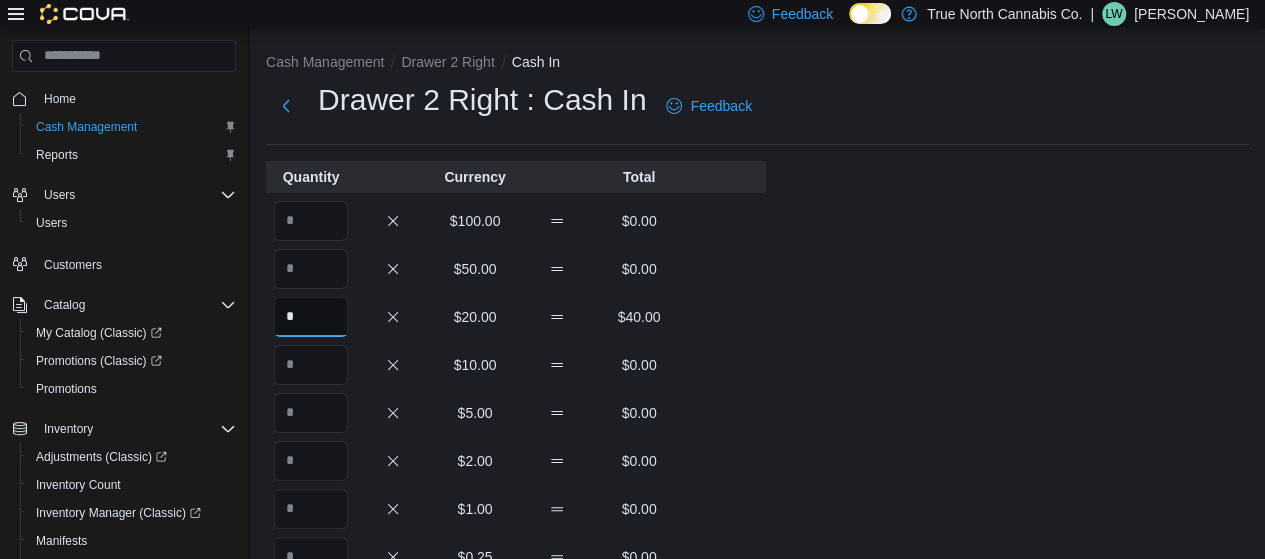 type on "*" 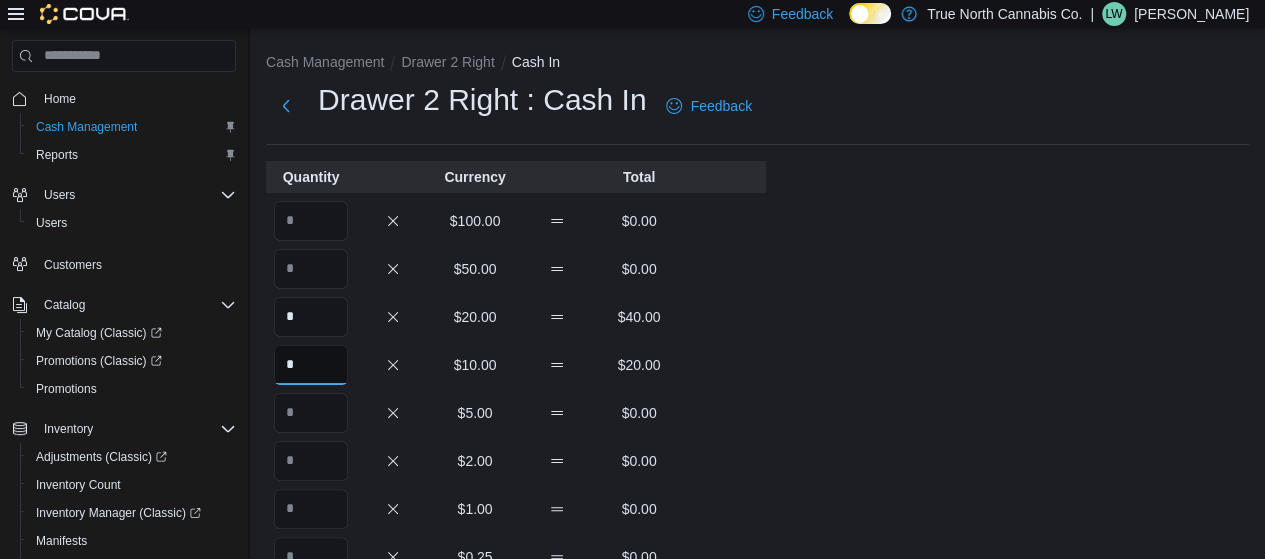 type on "*" 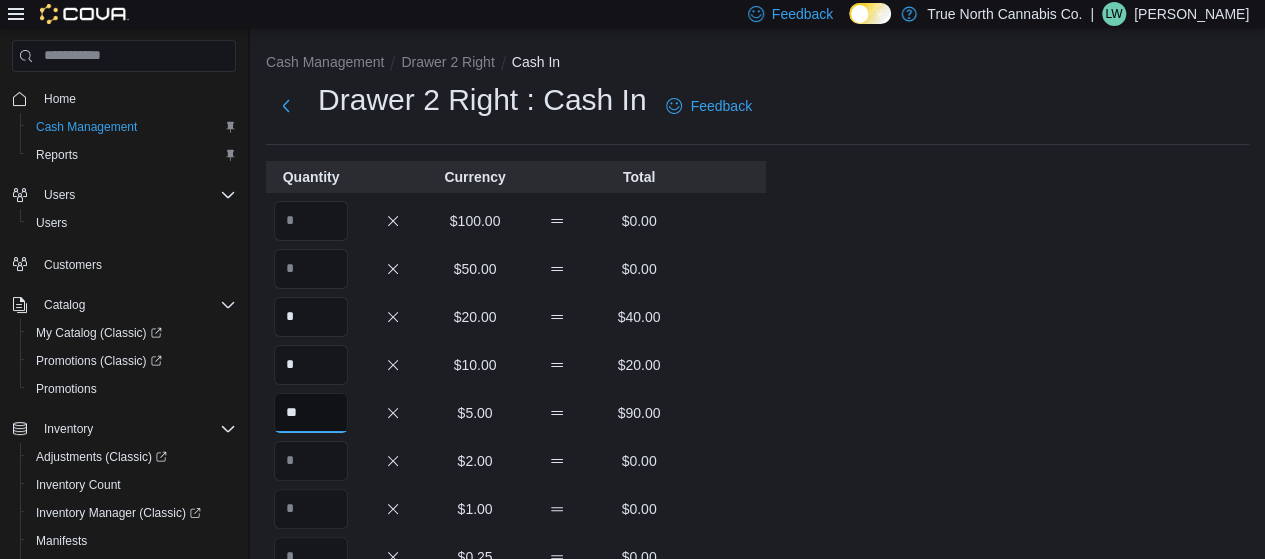 type on "**" 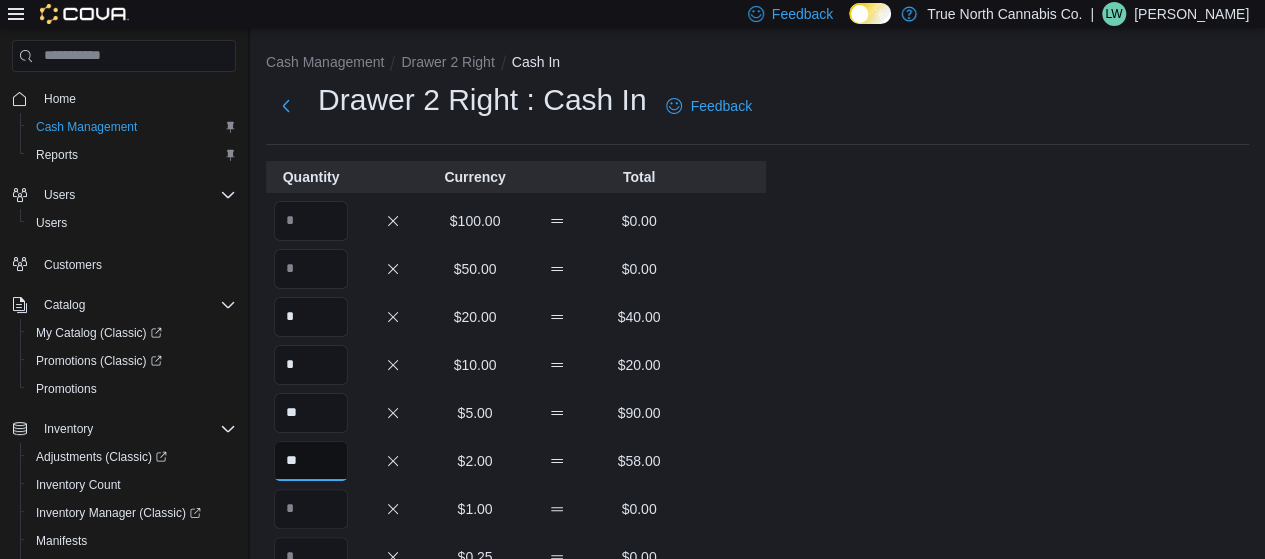 type on "**" 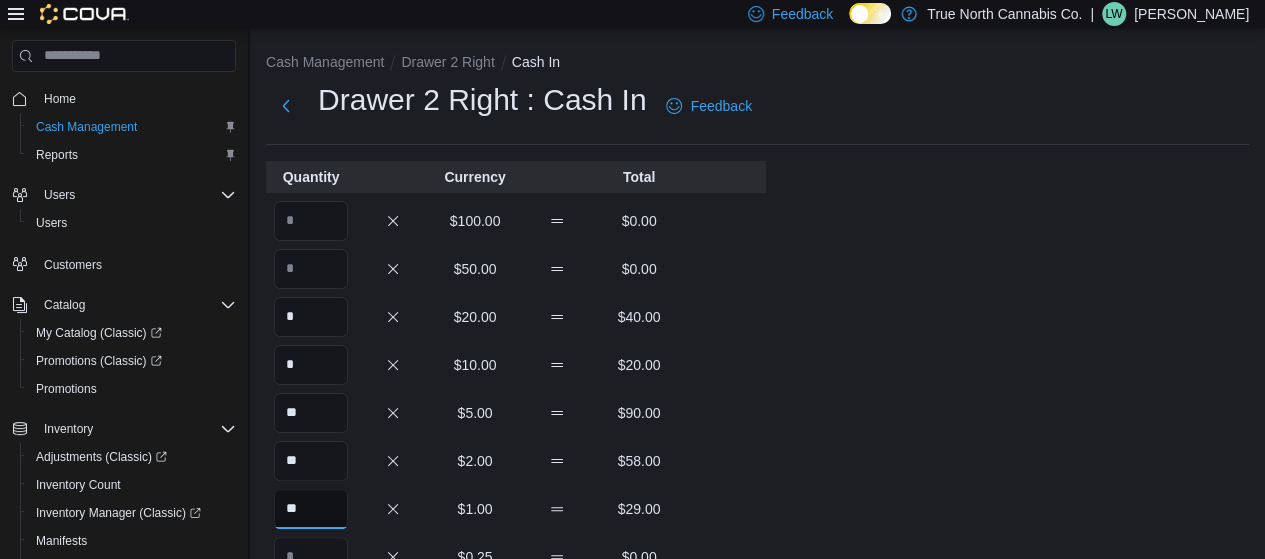 type on "**" 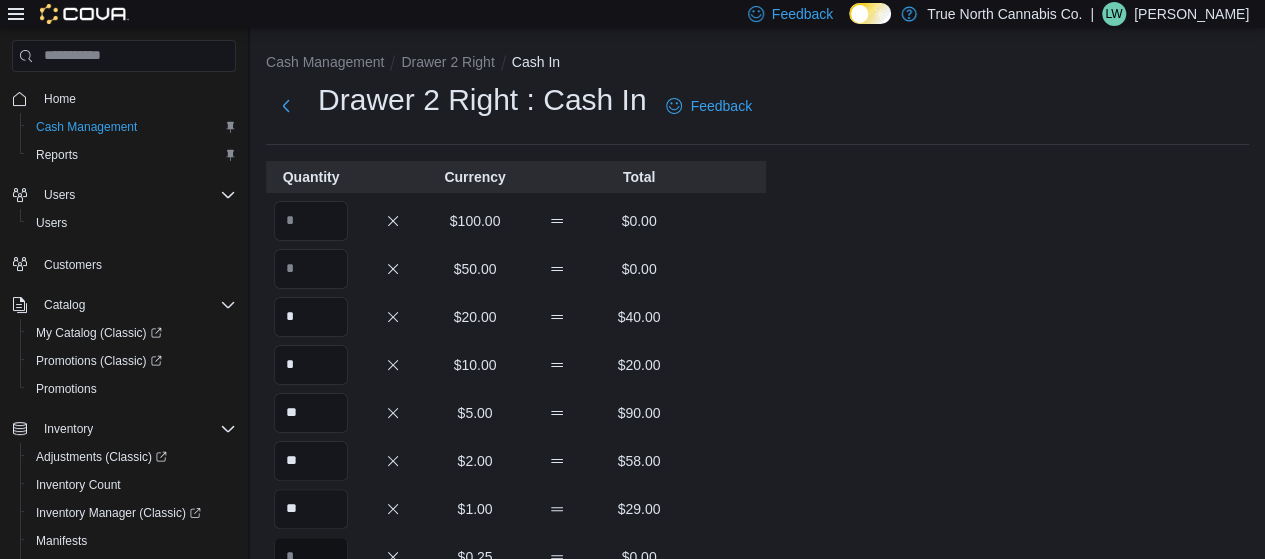 scroll, scrollTop: 17, scrollLeft: 0, axis: vertical 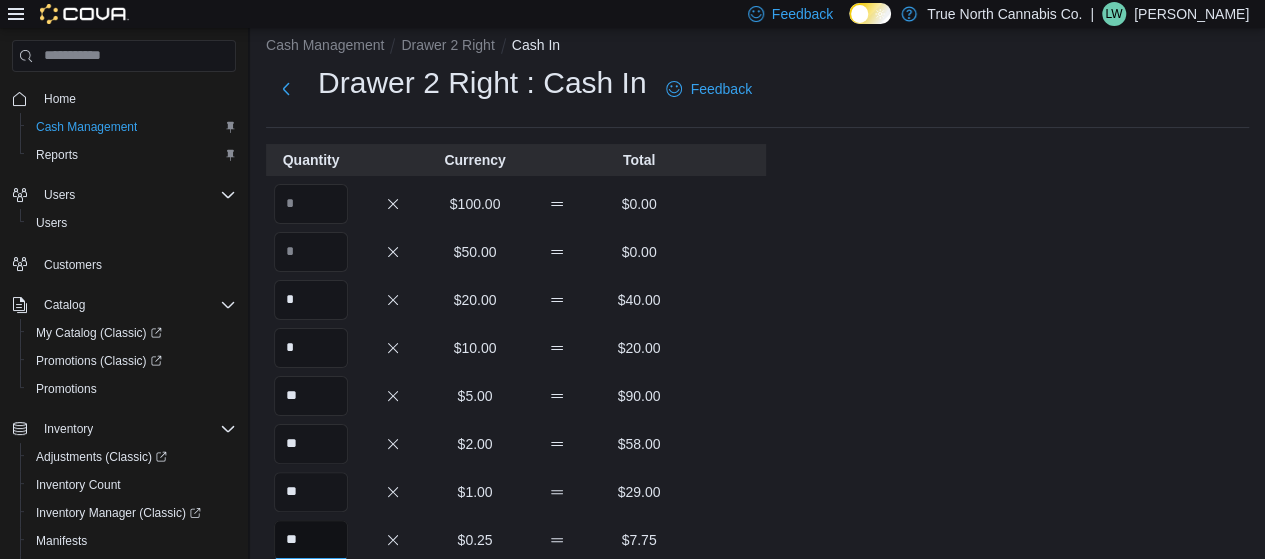 type on "**" 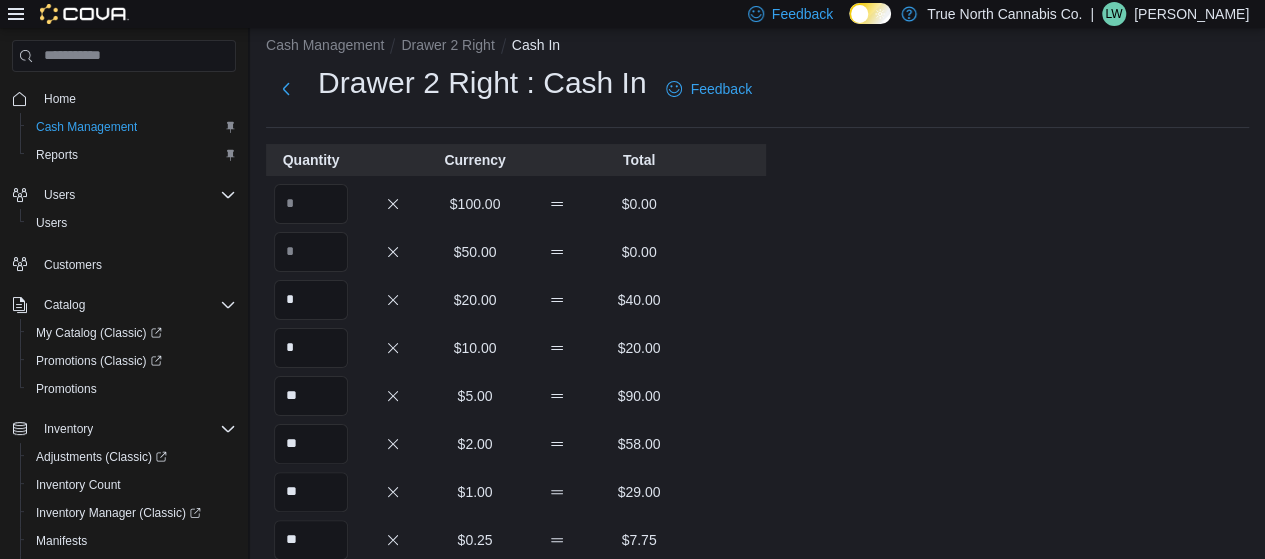 scroll, scrollTop: 325, scrollLeft: 0, axis: vertical 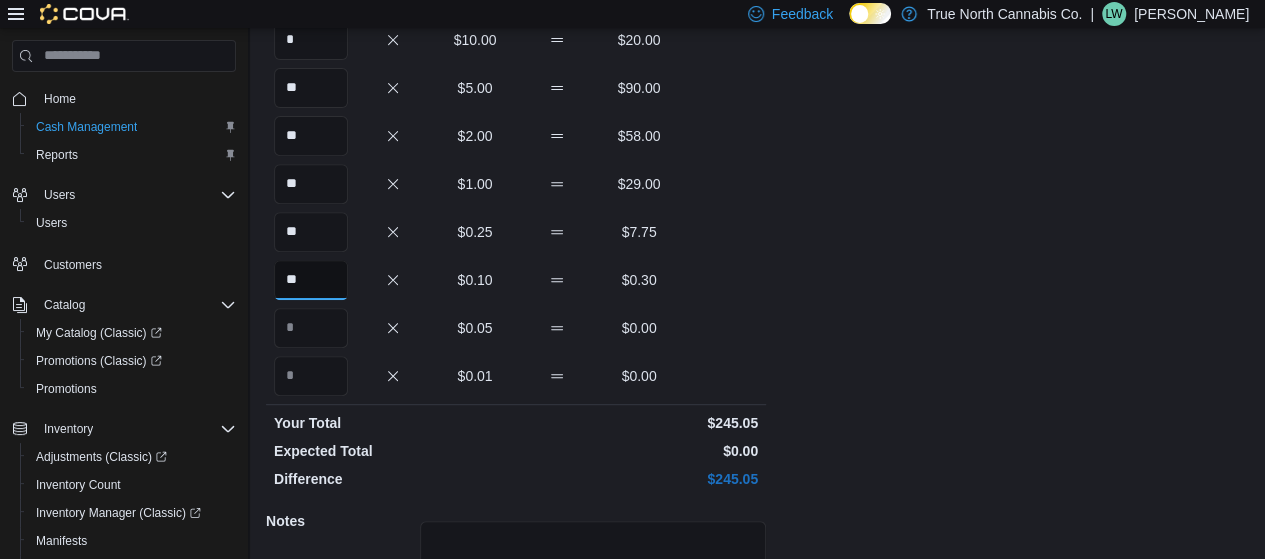 type on "**" 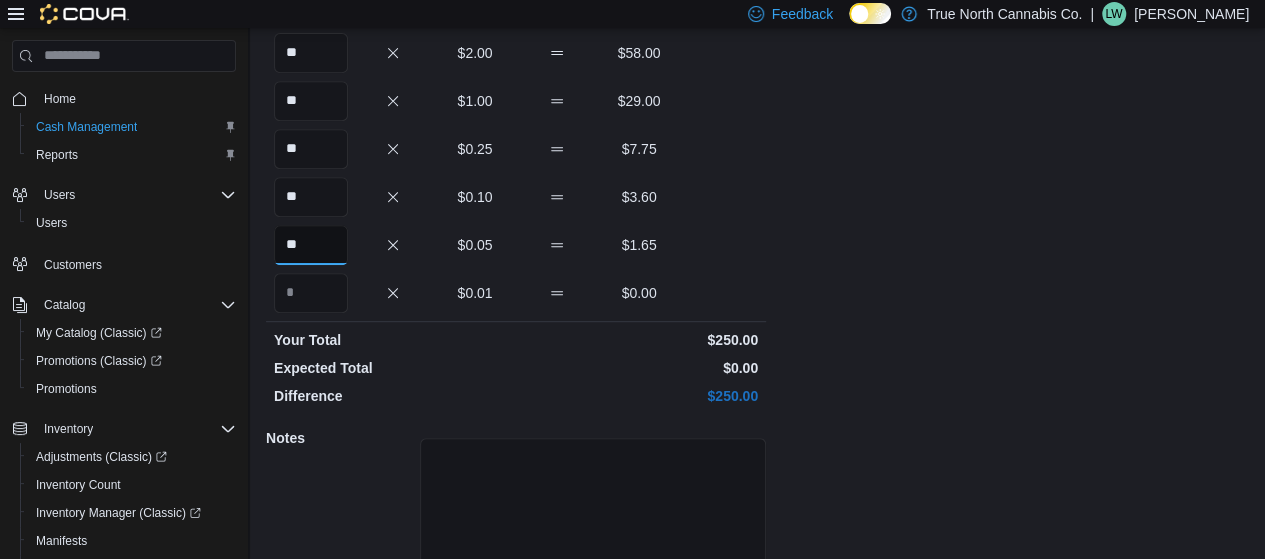 scroll, scrollTop: 512, scrollLeft: 0, axis: vertical 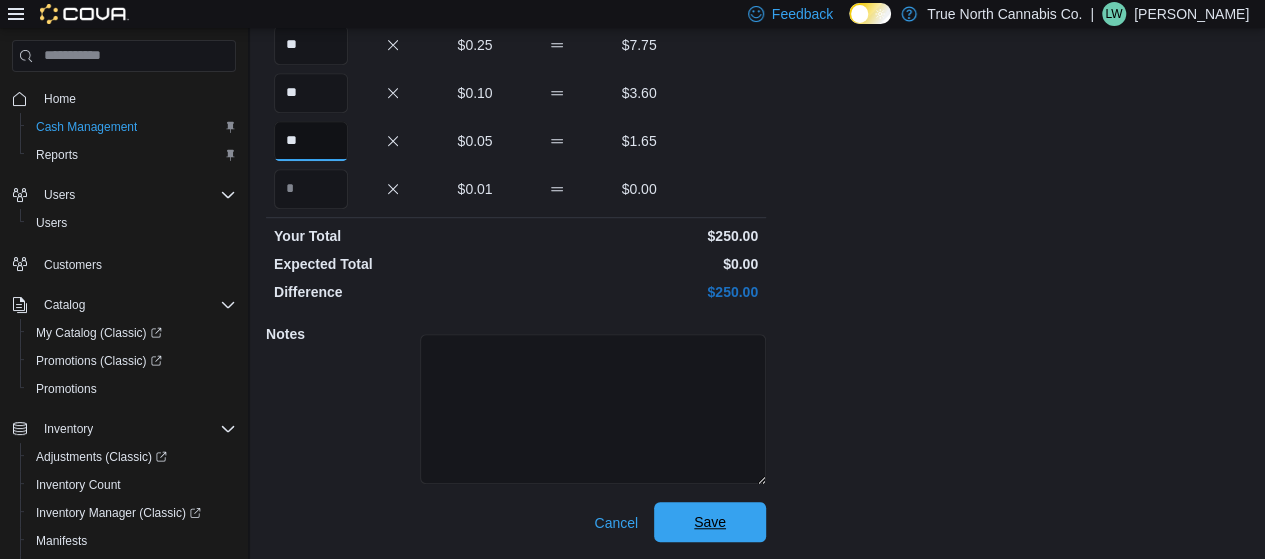 type on "**" 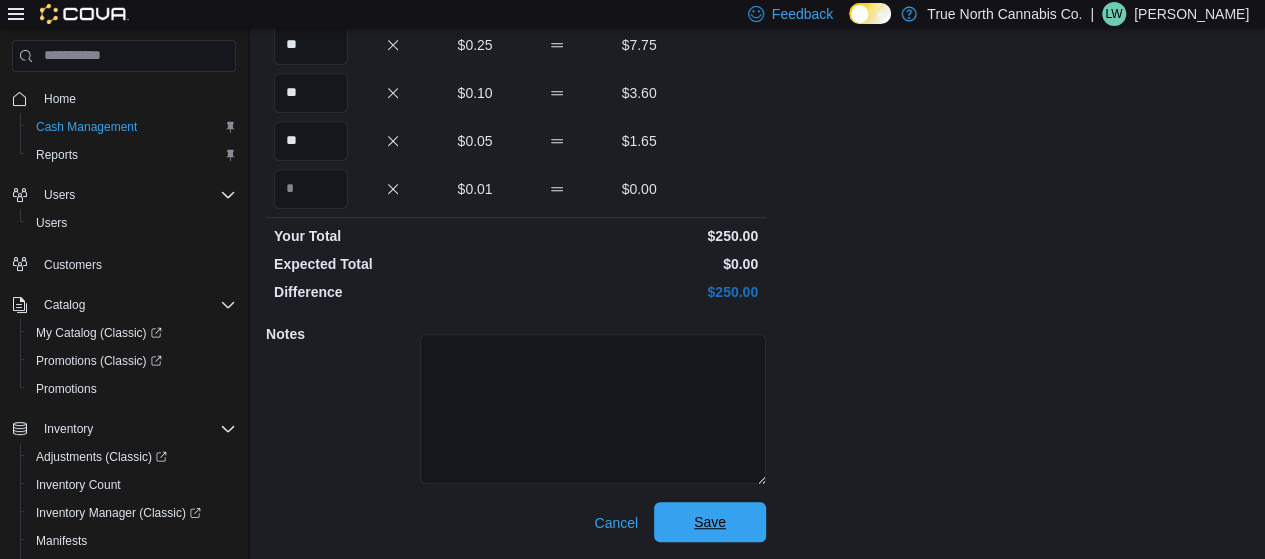 click on "Save" at bounding box center (710, 522) 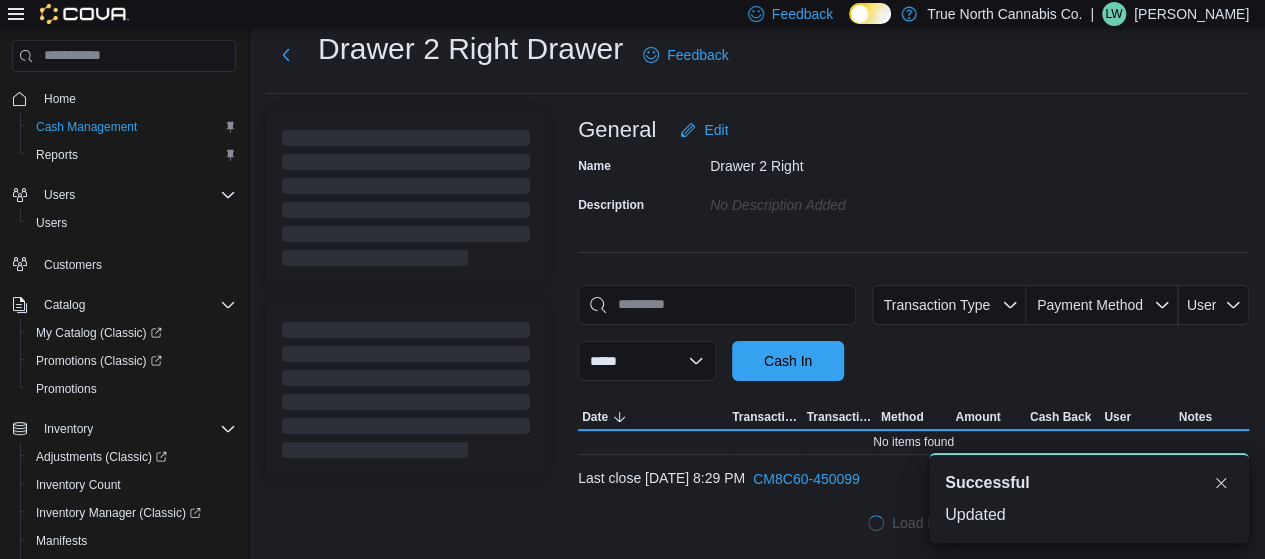 scroll, scrollTop: 49, scrollLeft: 0, axis: vertical 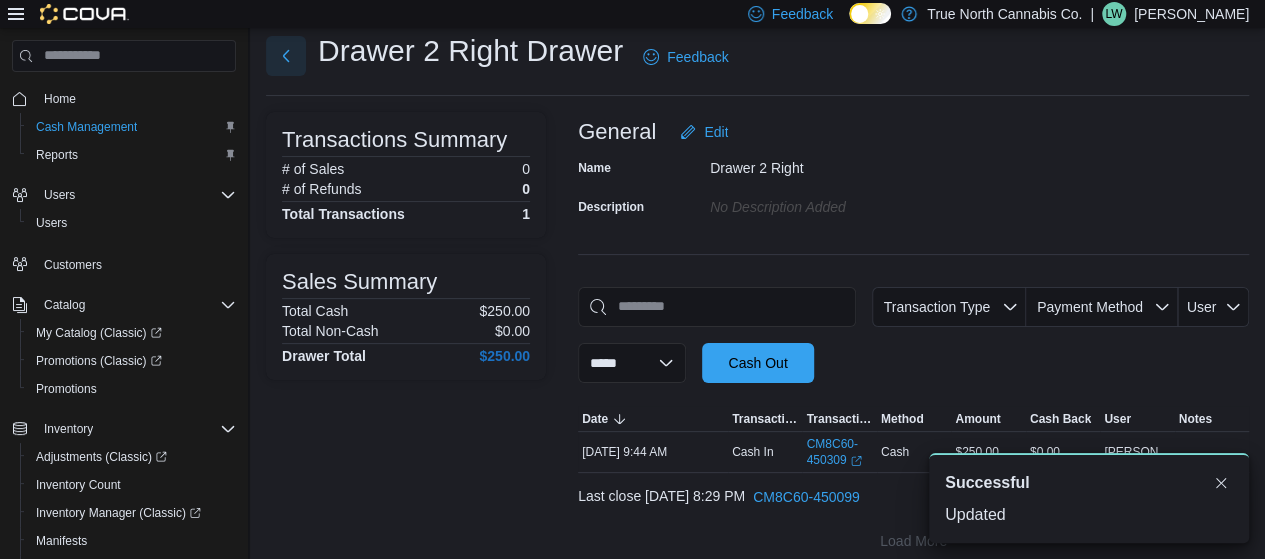 click at bounding box center (286, 56) 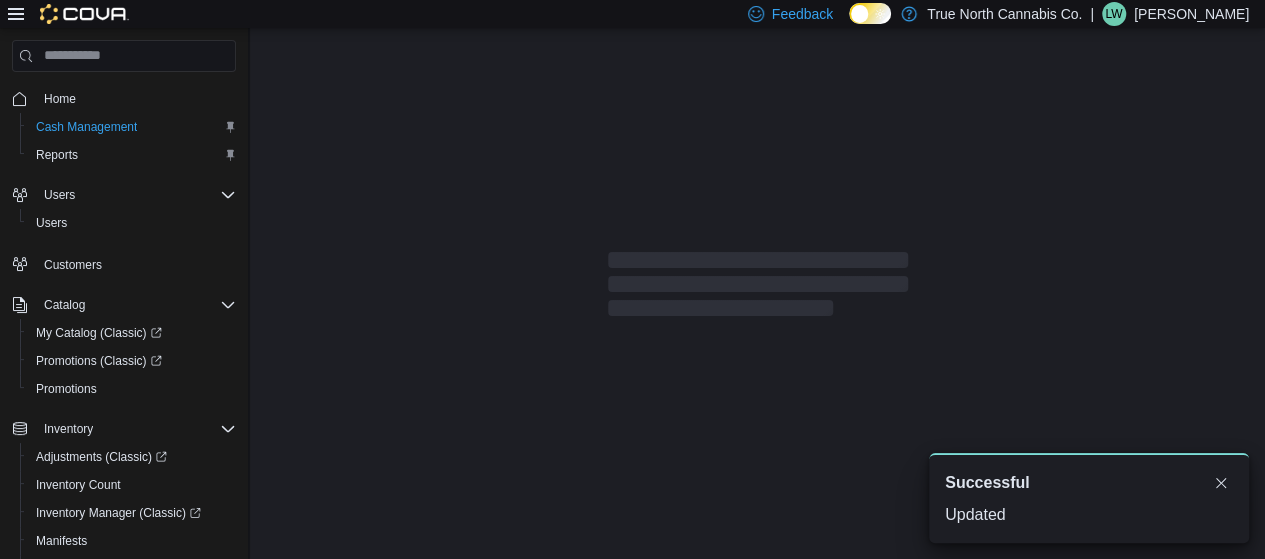 scroll, scrollTop: 49, scrollLeft: 0, axis: vertical 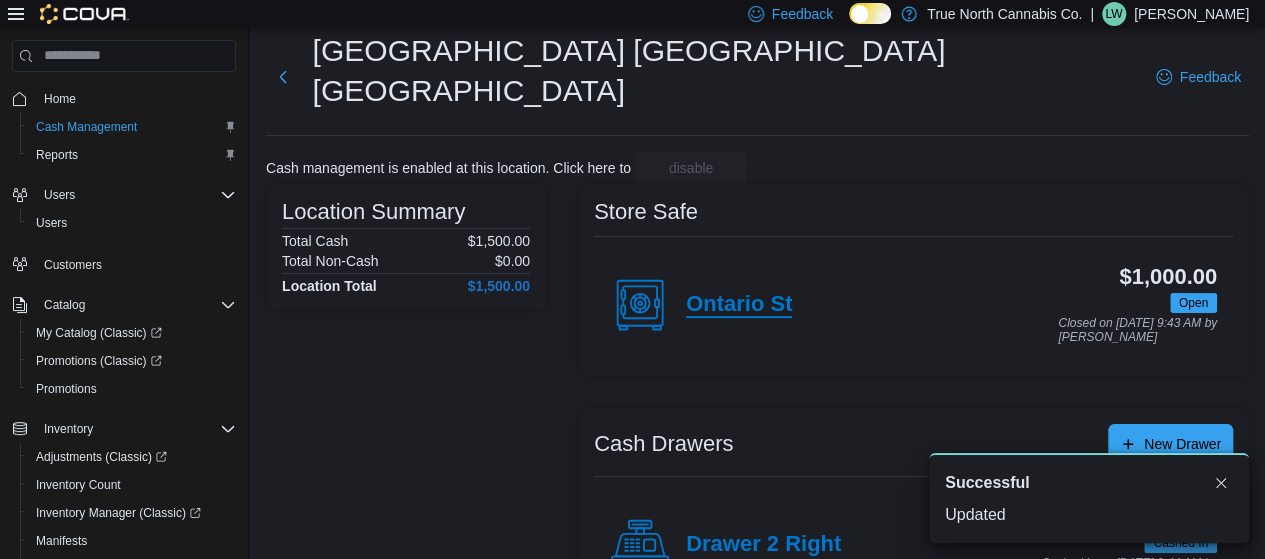 click on "Ontario St" at bounding box center (739, 305) 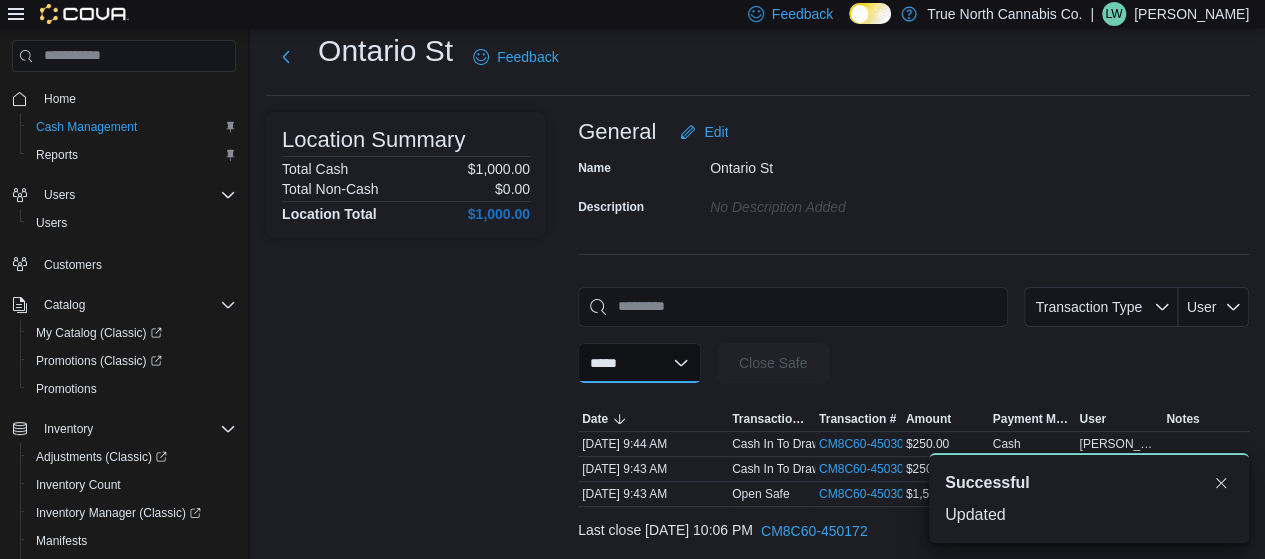 click on "**********" at bounding box center (639, 363) 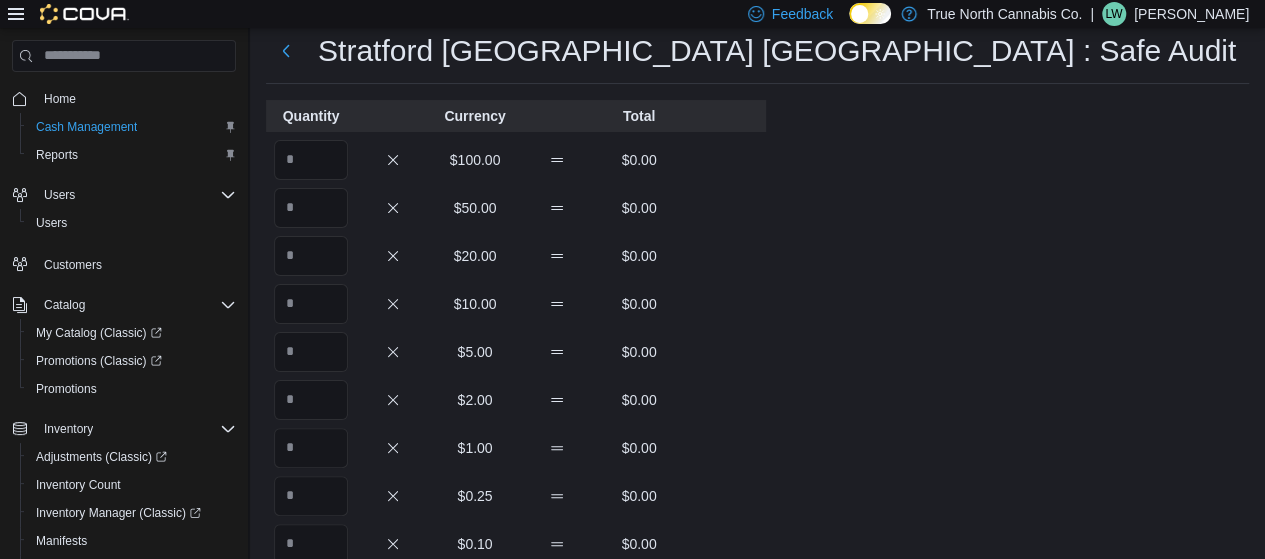scroll, scrollTop: 0, scrollLeft: 0, axis: both 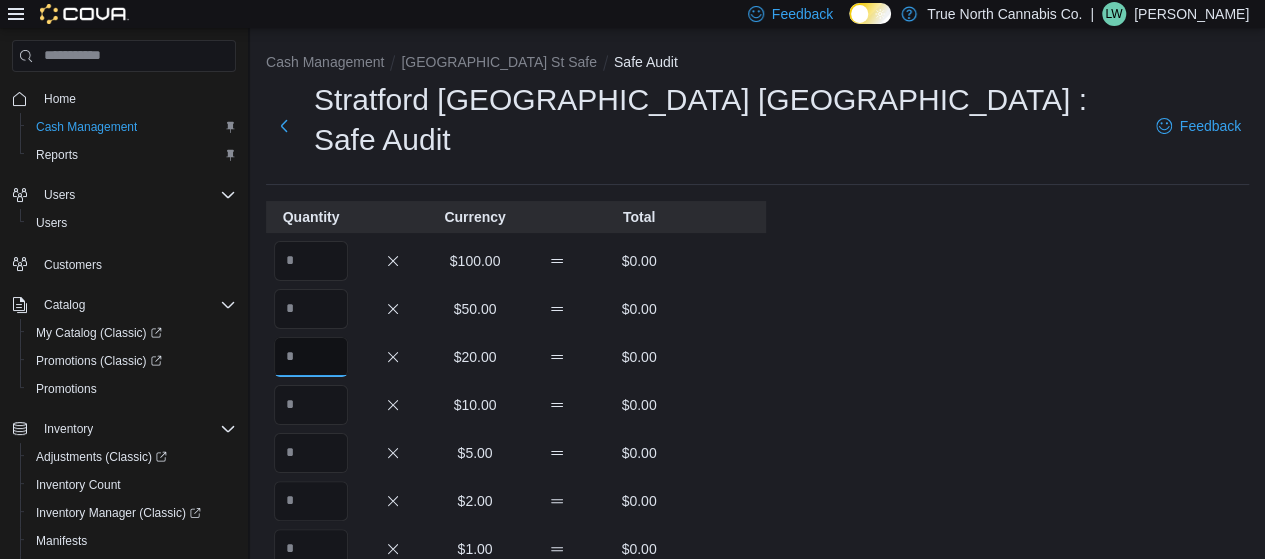 click at bounding box center (311, 357) 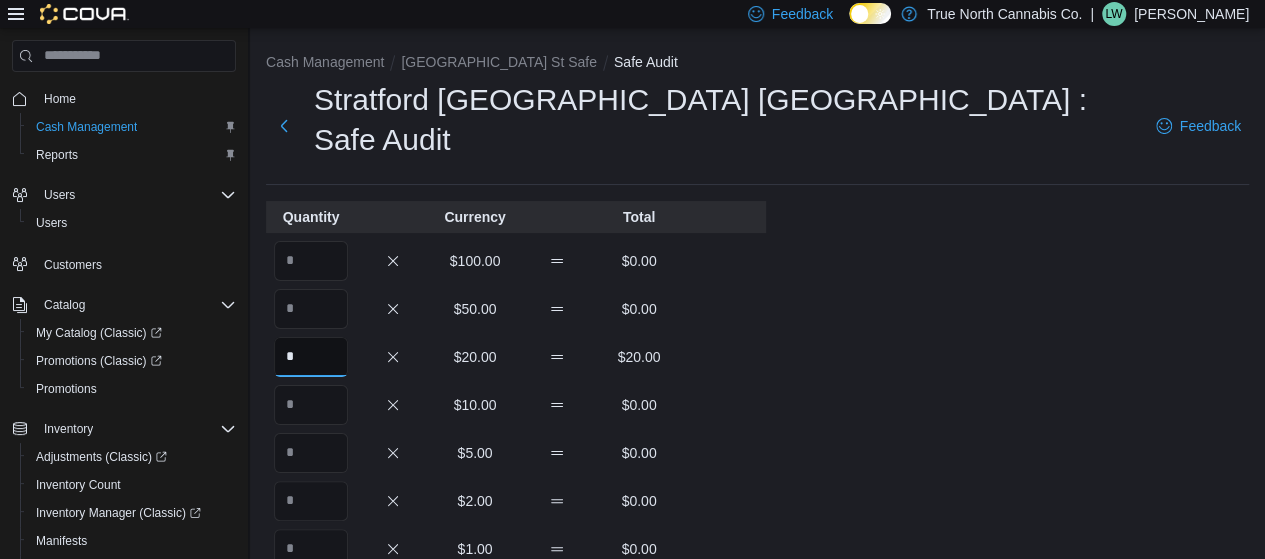 type on "*" 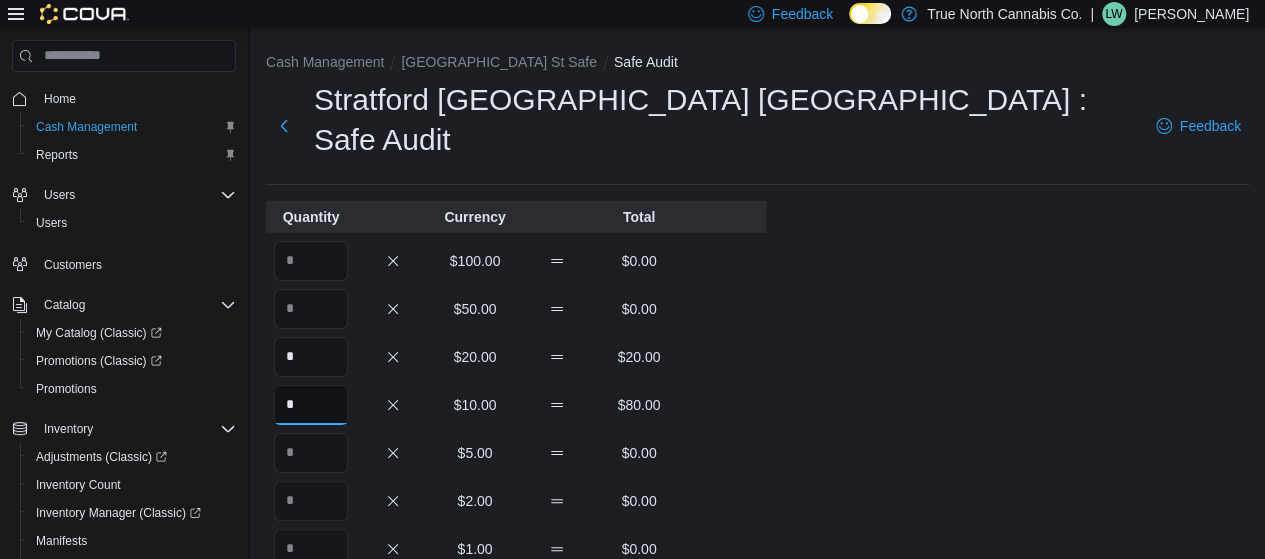 type on "*" 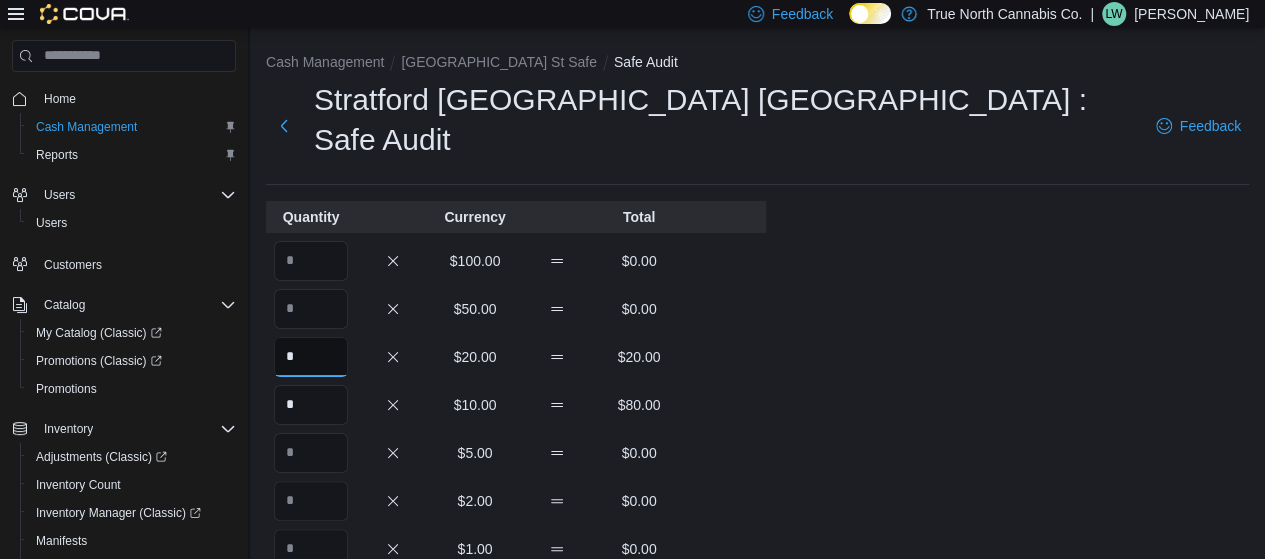 click on "*" at bounding box center (311, 357) 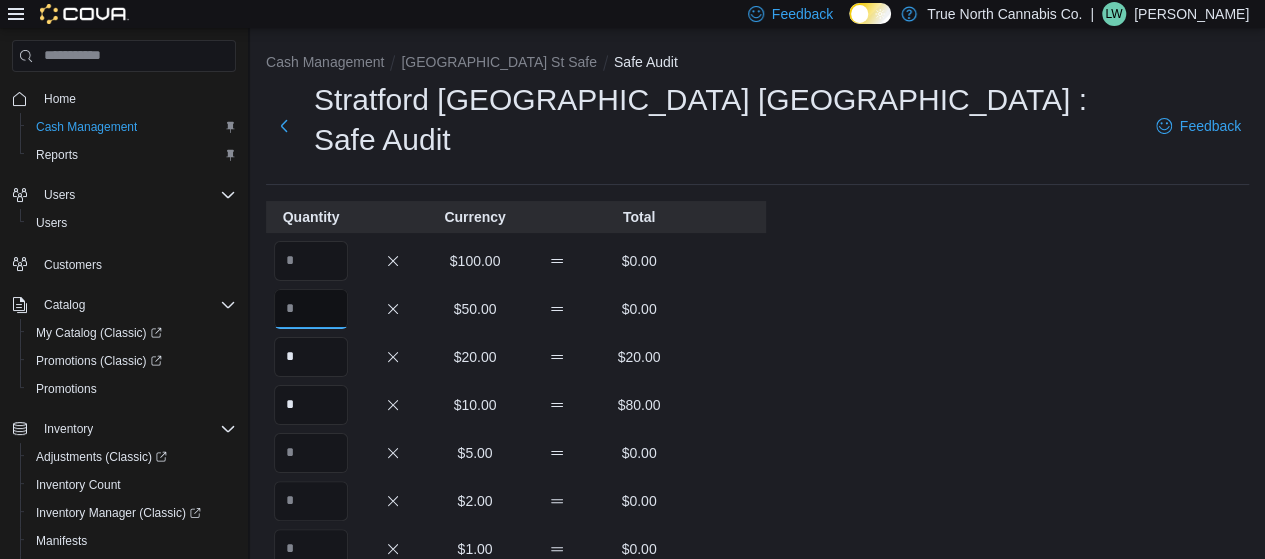 click at bounding box center [311, 309] 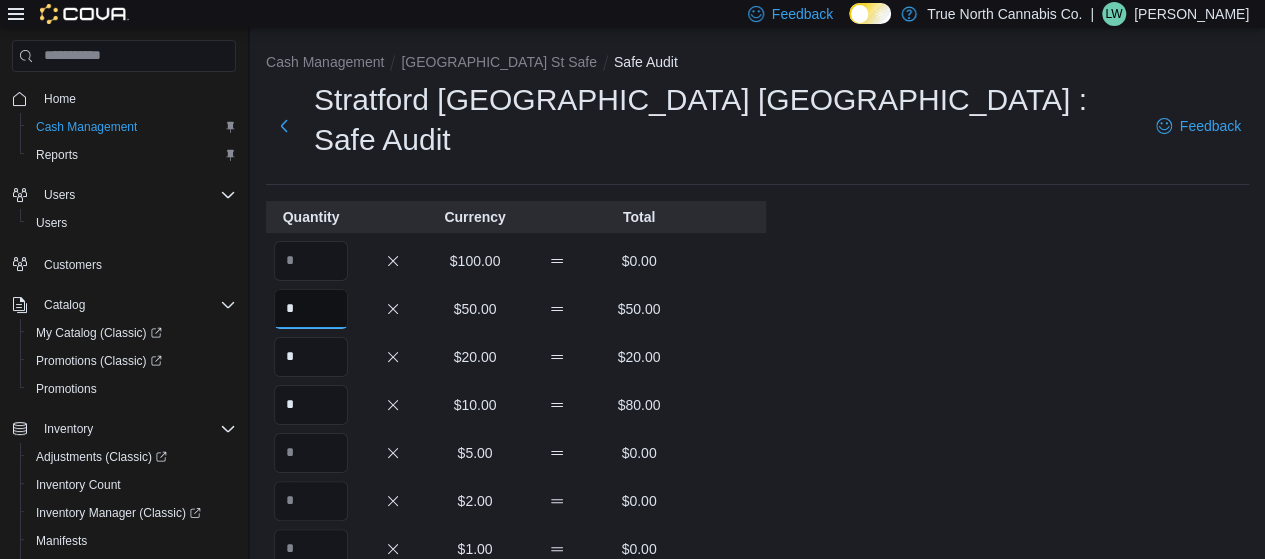 type on "*" 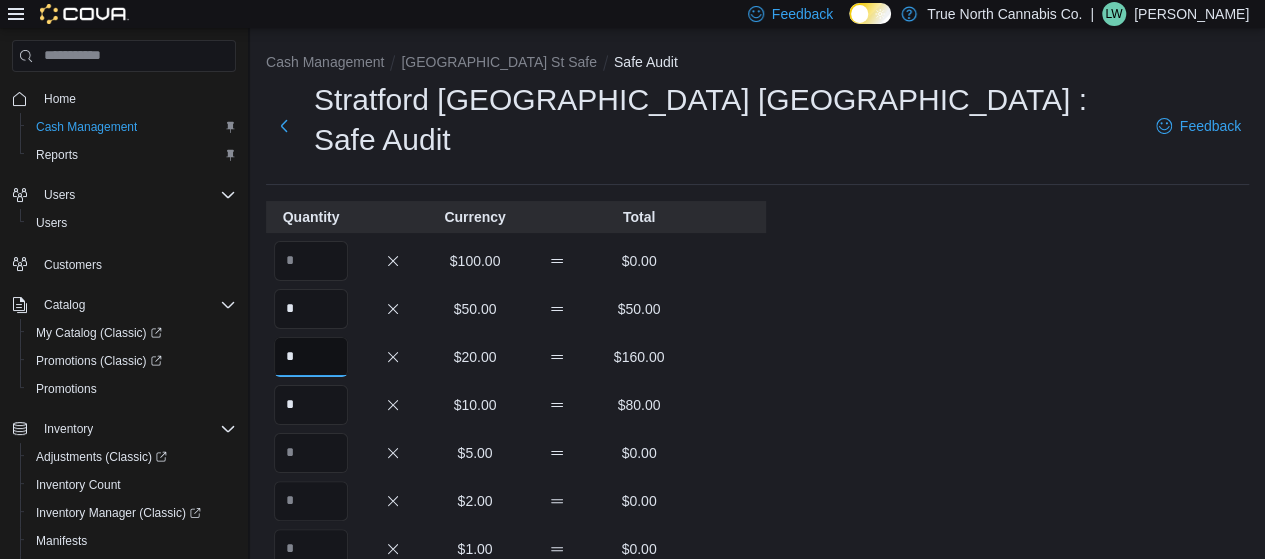type on "*" 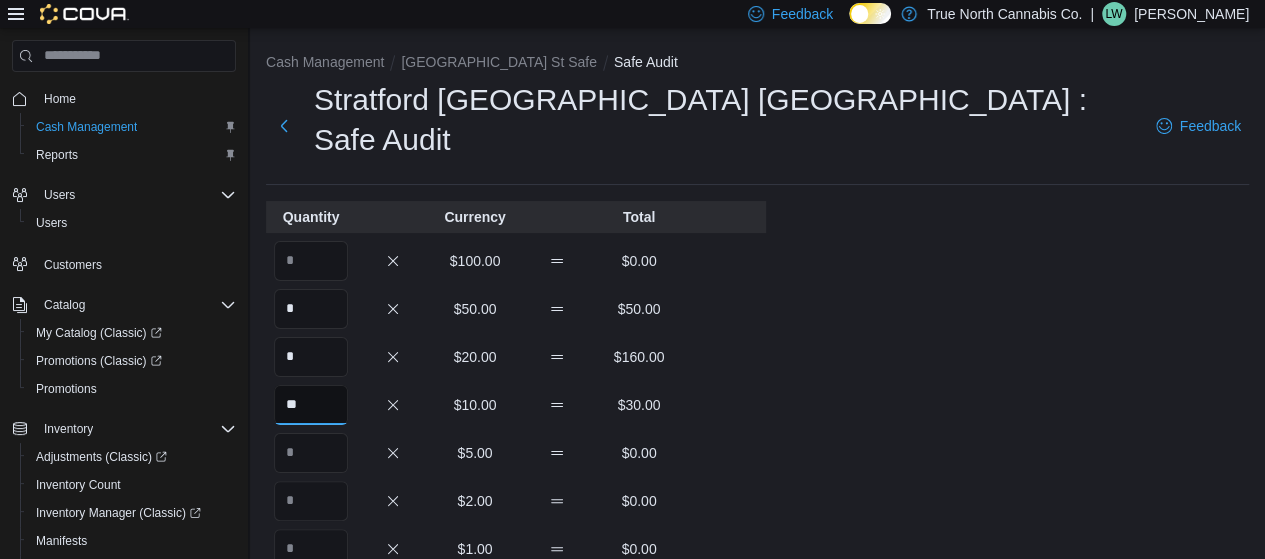 type on "**" 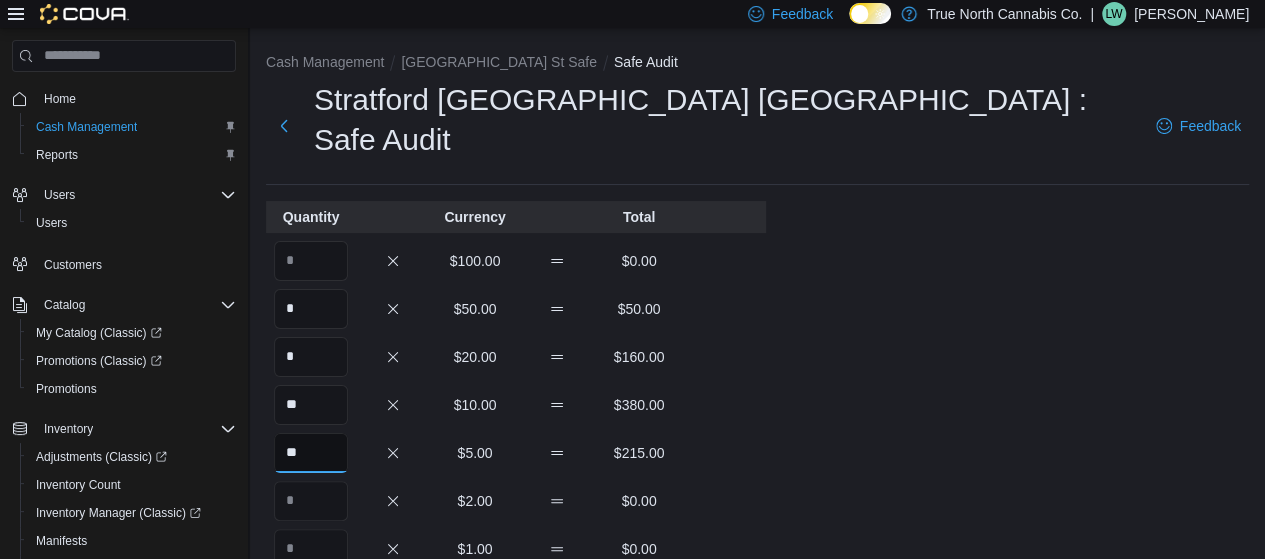 type on "**" 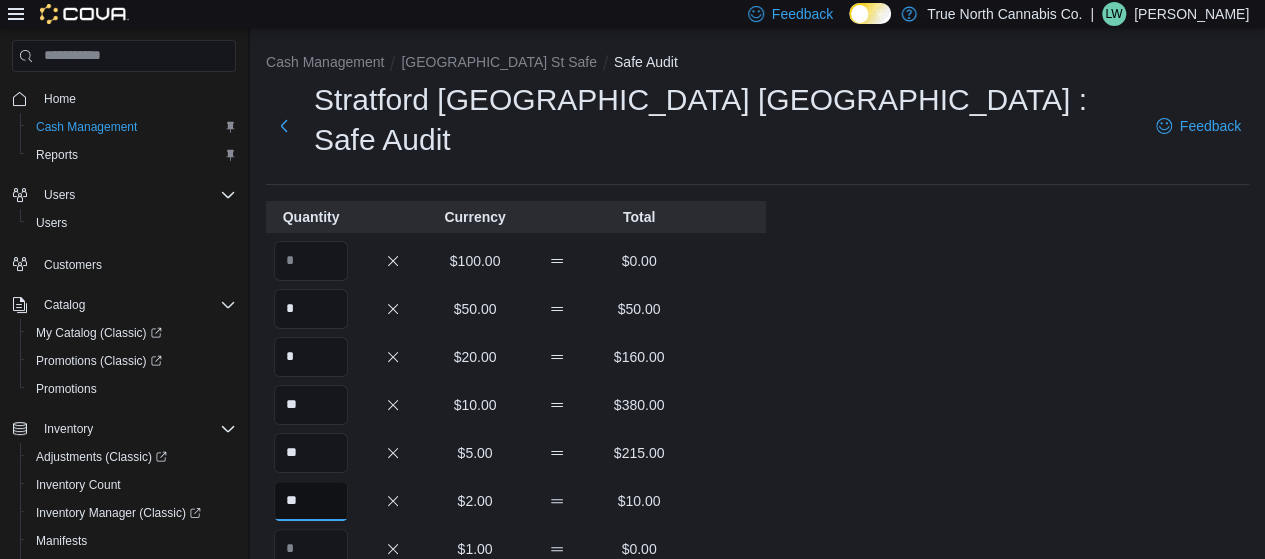 type on "**" 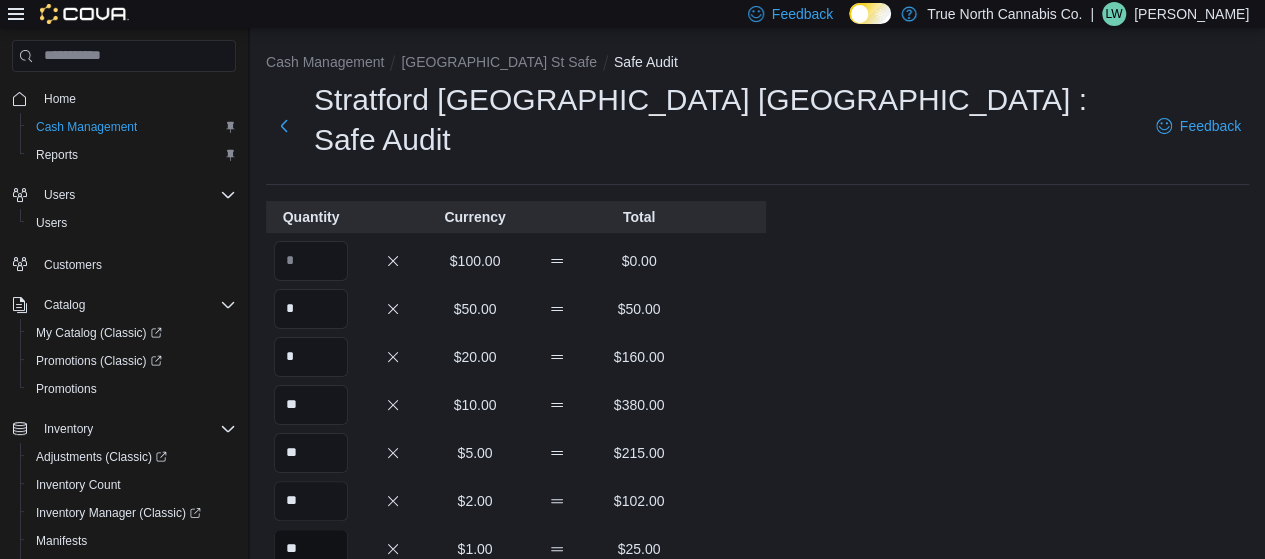 type on "**" 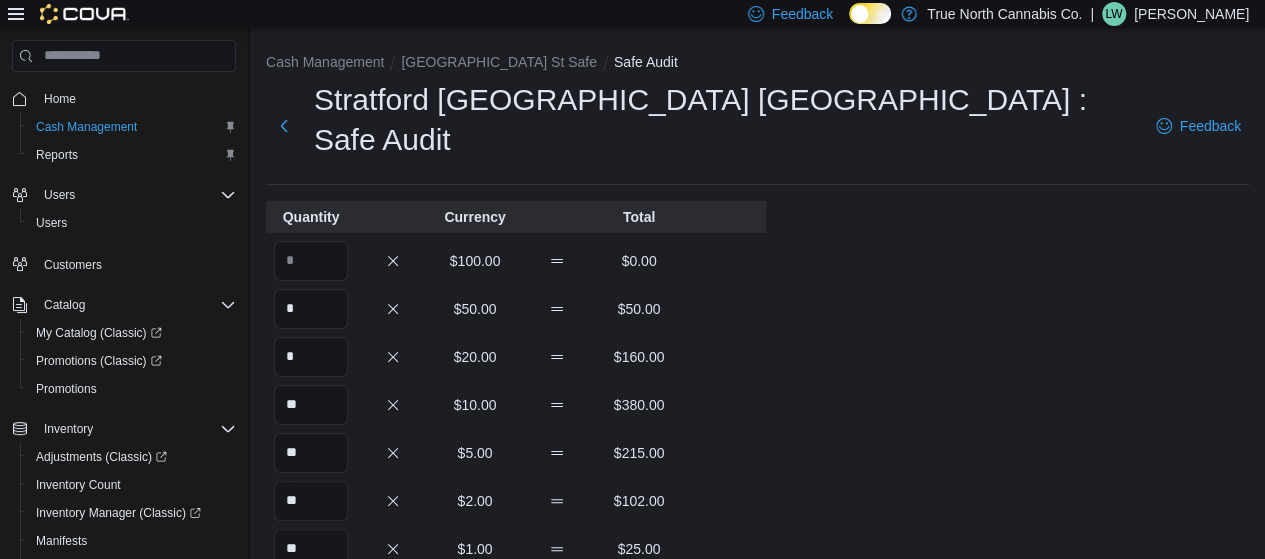 scroll, scrollTop: 17, scrollLeft: 0, axis: vertical 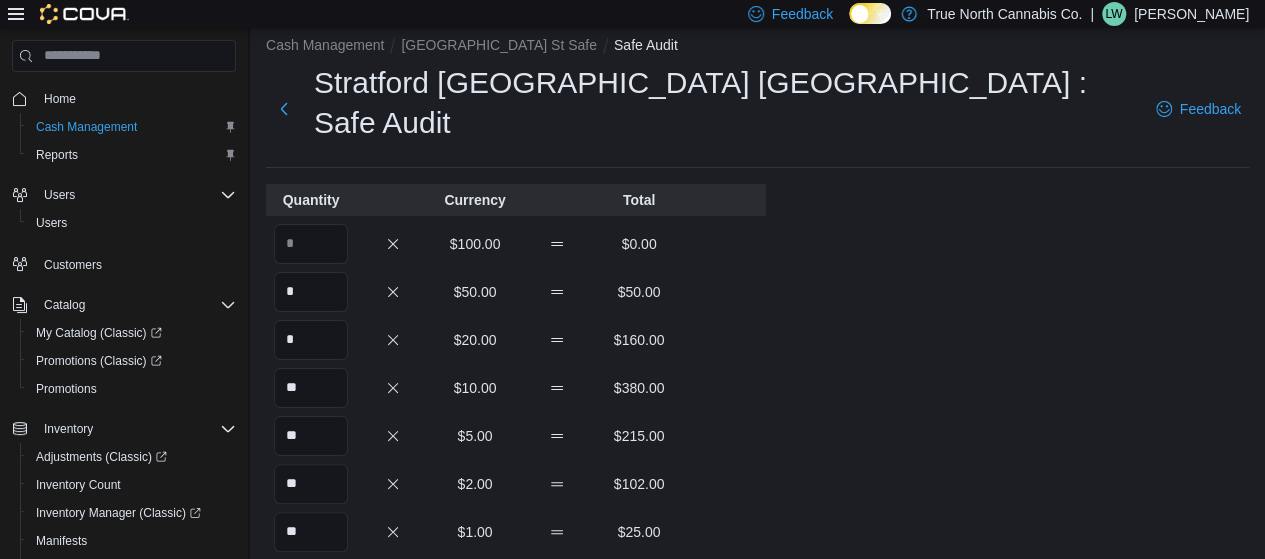 type on "***" 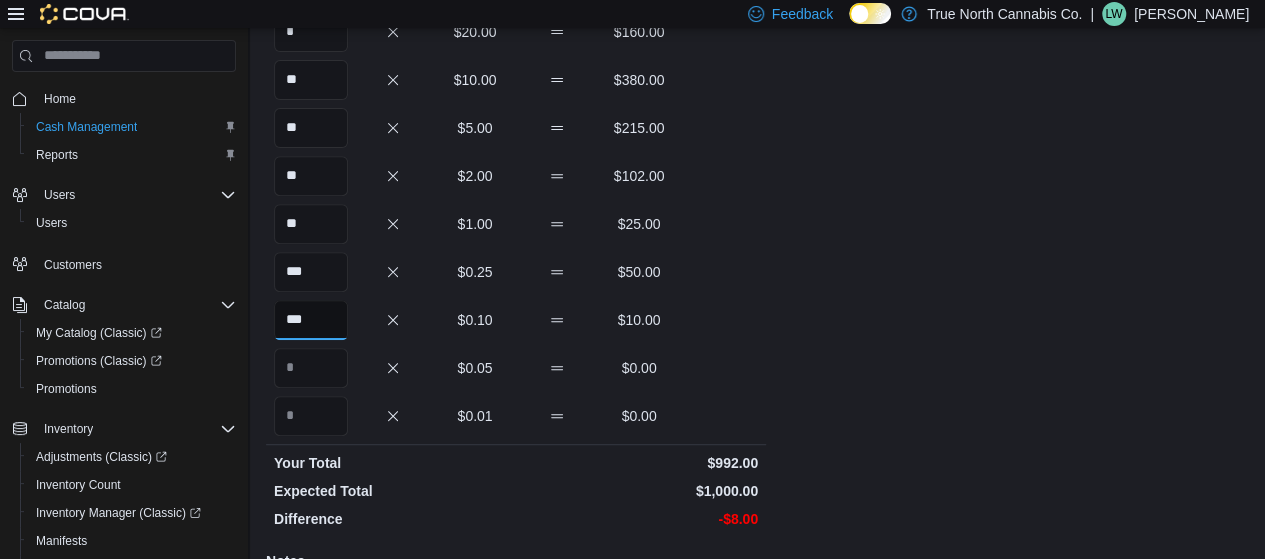 type on "***" 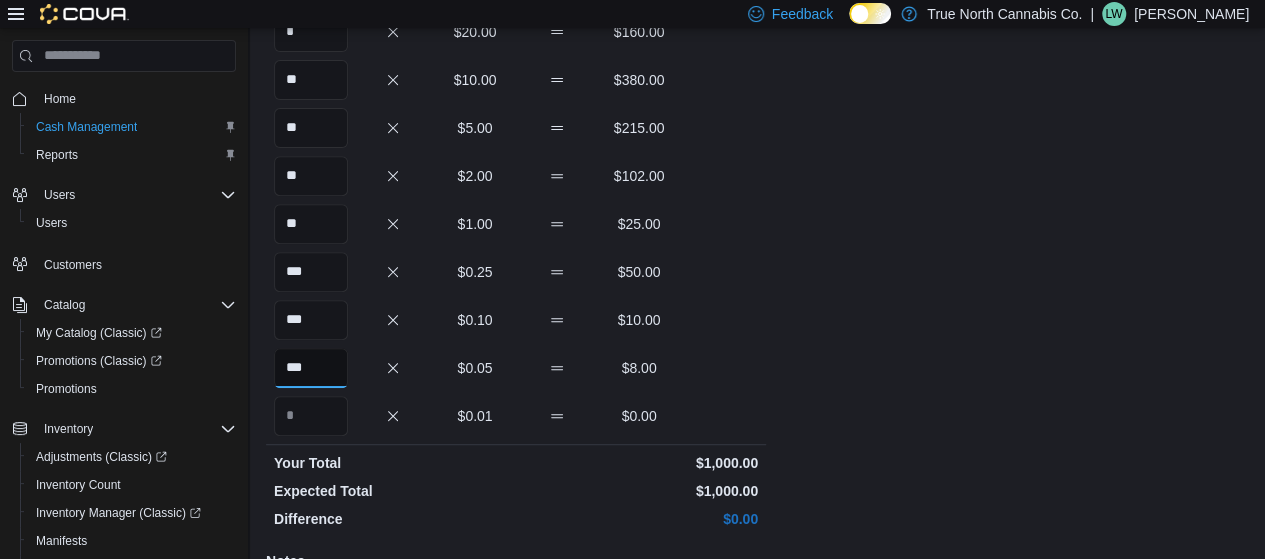 scroll, scrollTop: 512, scrollLeft: 0, axis: vertical 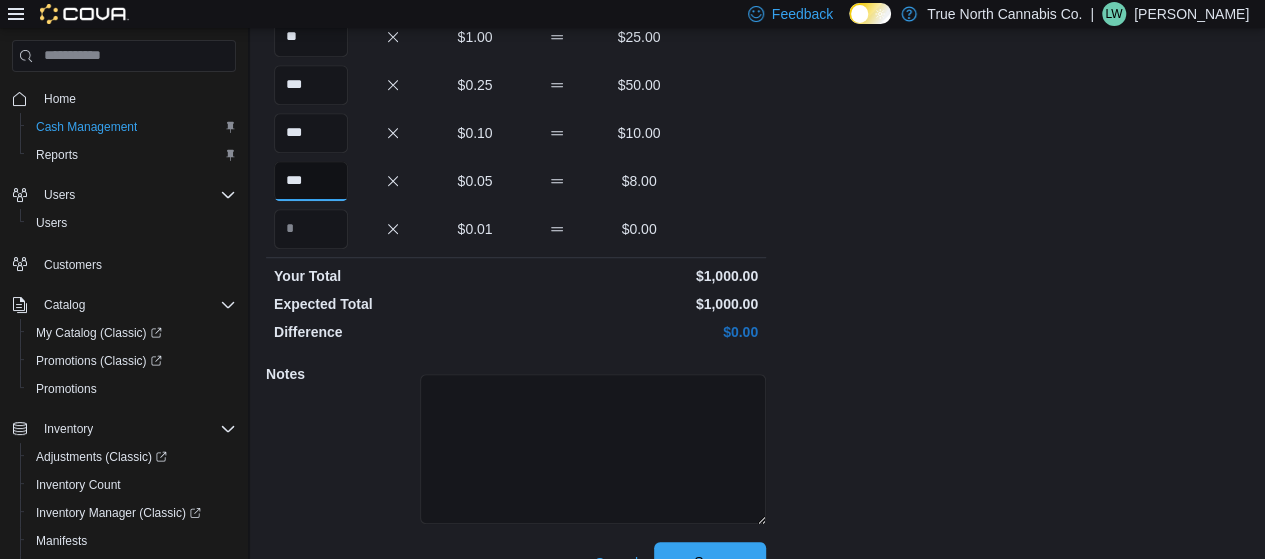 type on "***" 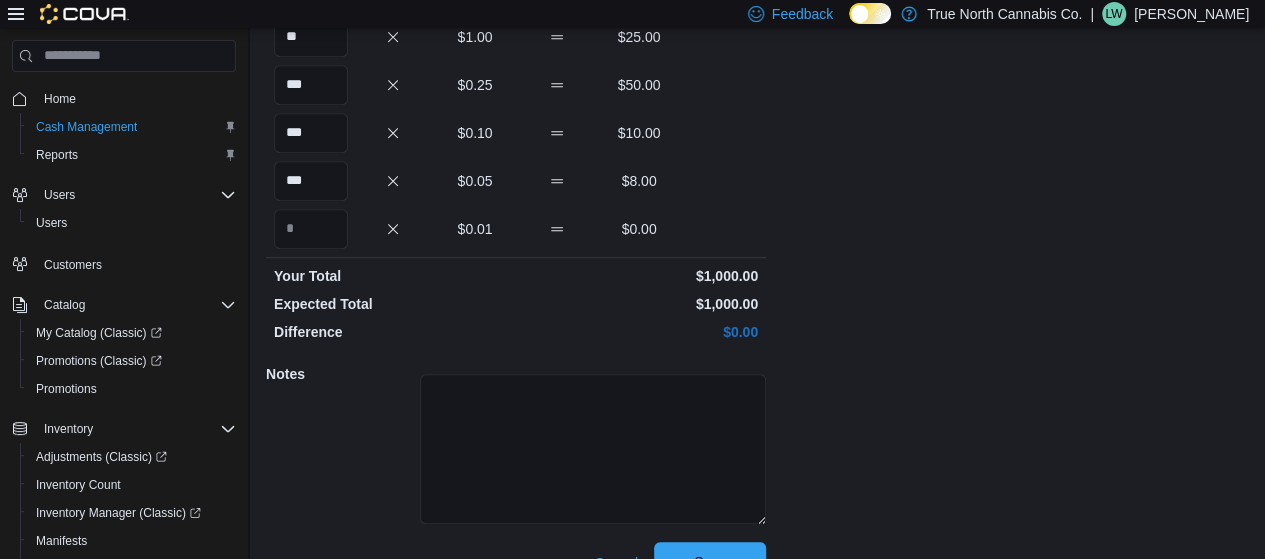 click on "Save" at bounding box center [710, 562] 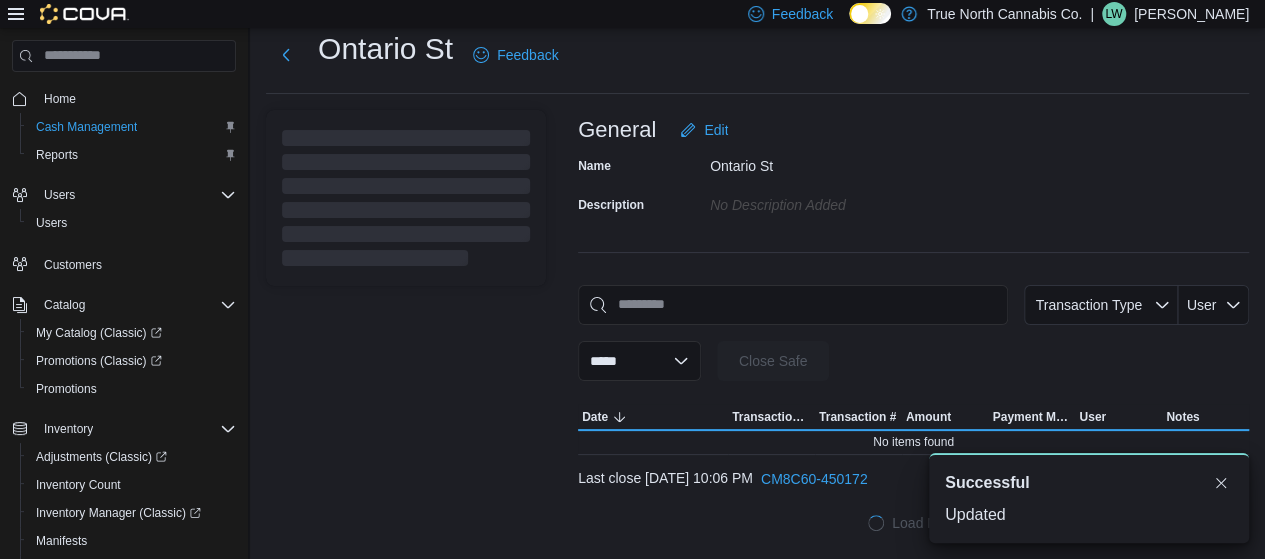 scroll, scrollTop: 49, scrollLeft: 0, axis: vertical 